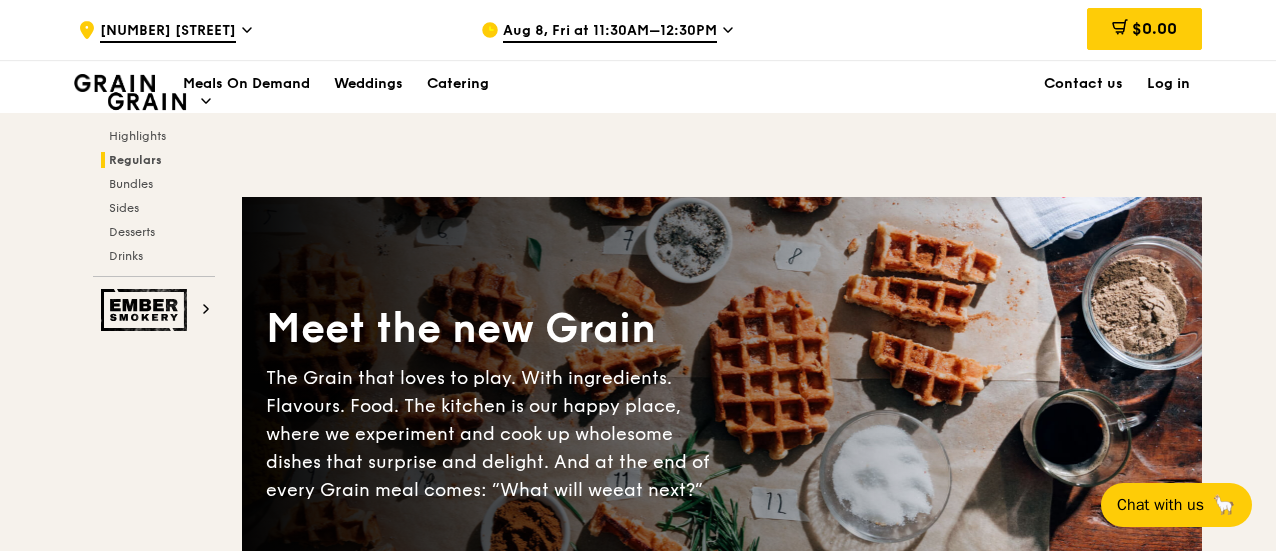 scroll, scrollTop: 1800, scrollLeft: 0, axis: vertical 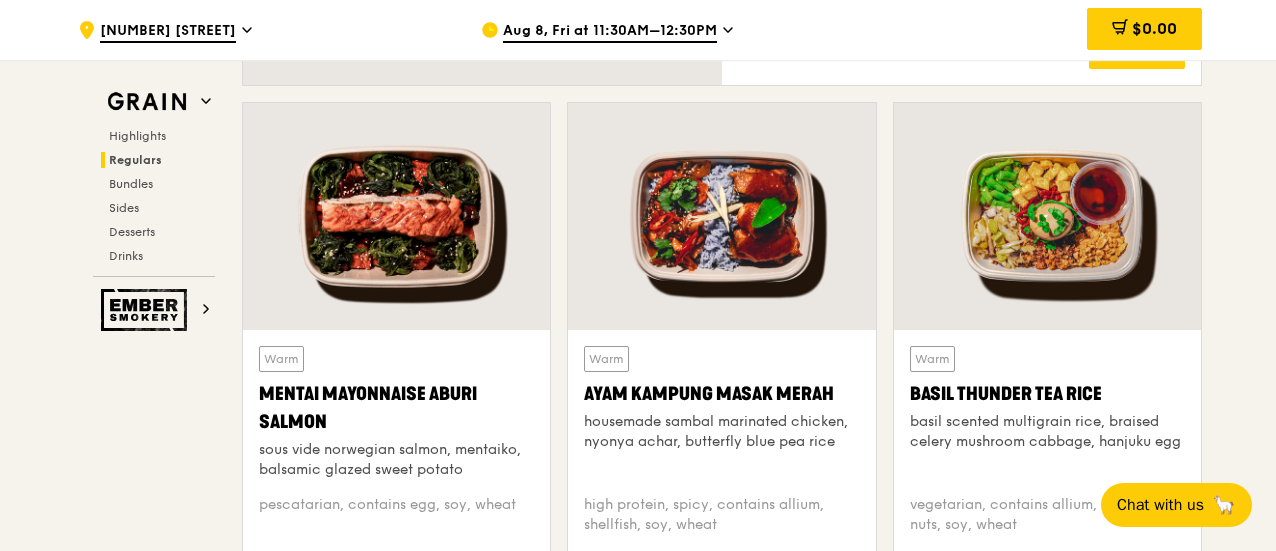 click 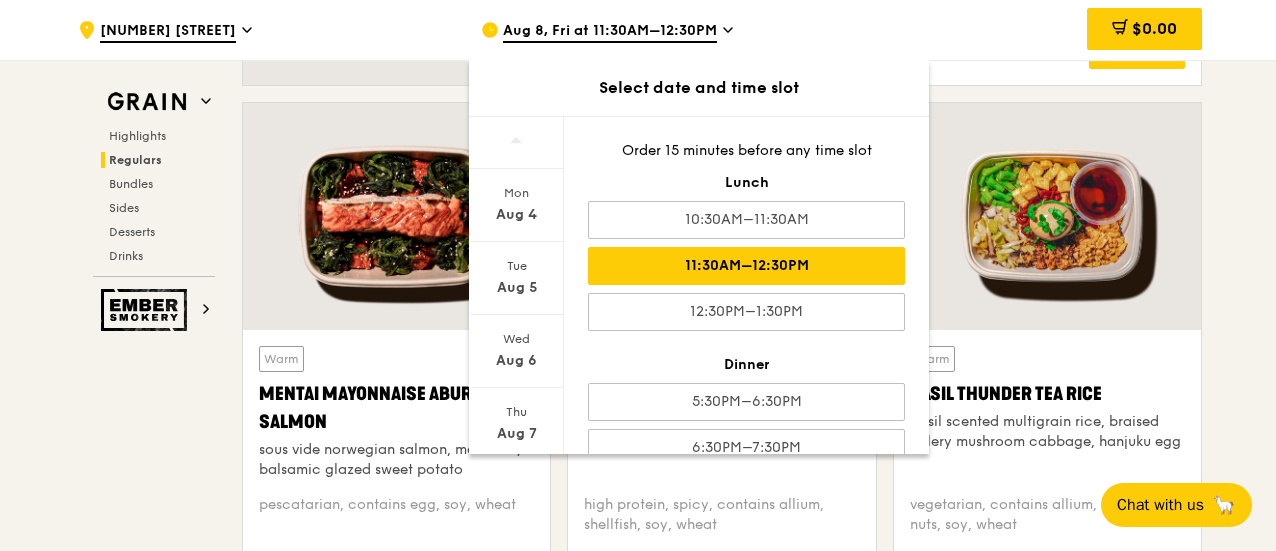 click on "11:30AM–12:30PM" at bounding box center [746, 266] 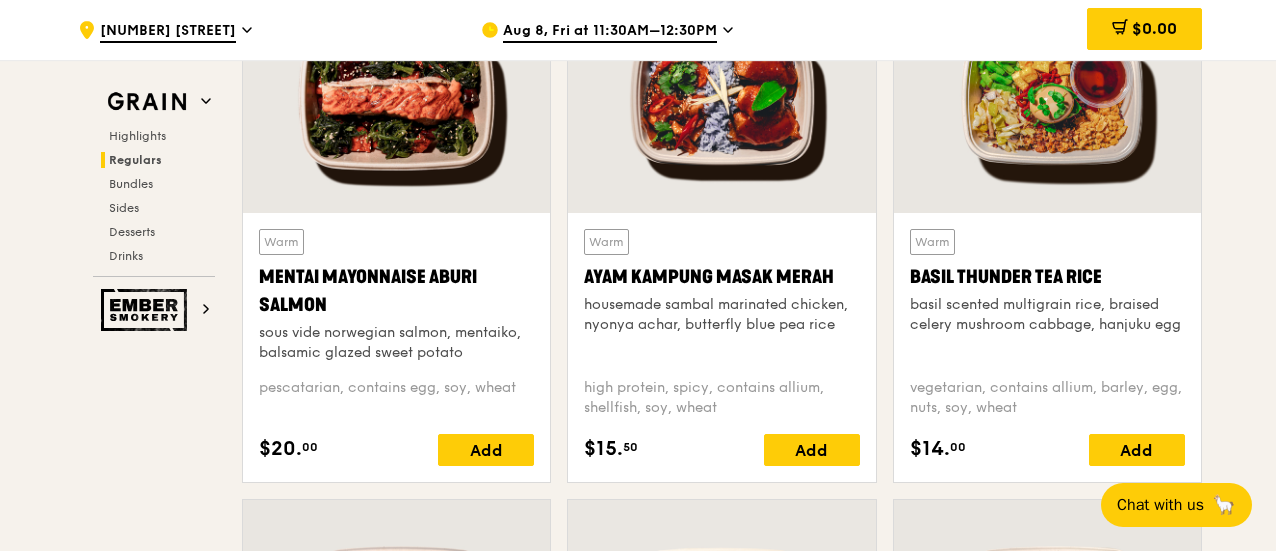 scroll, scrollTop: 2000, scrollLeft: 0, axis: vertical 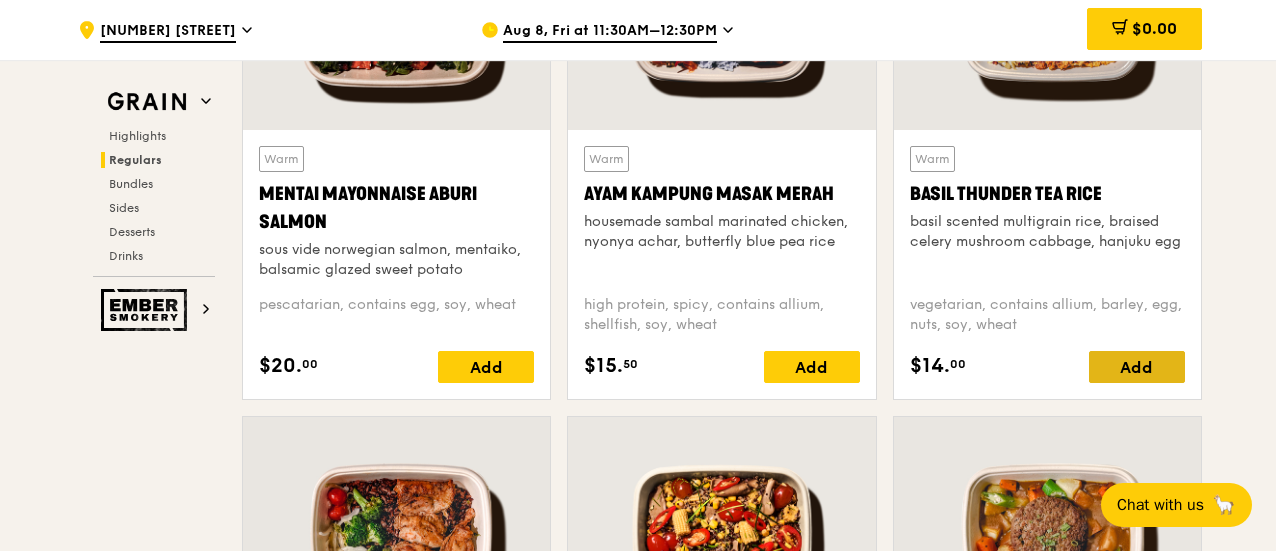 click on "Add" at bounding box center [1137, 367] 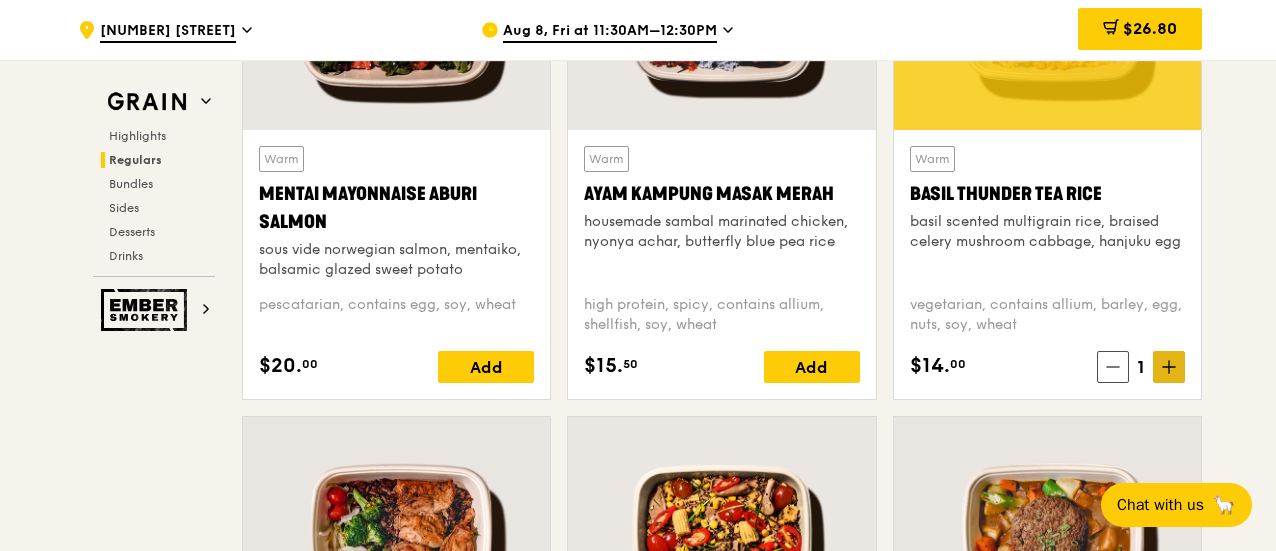 click at bounding box center [1169, 367] 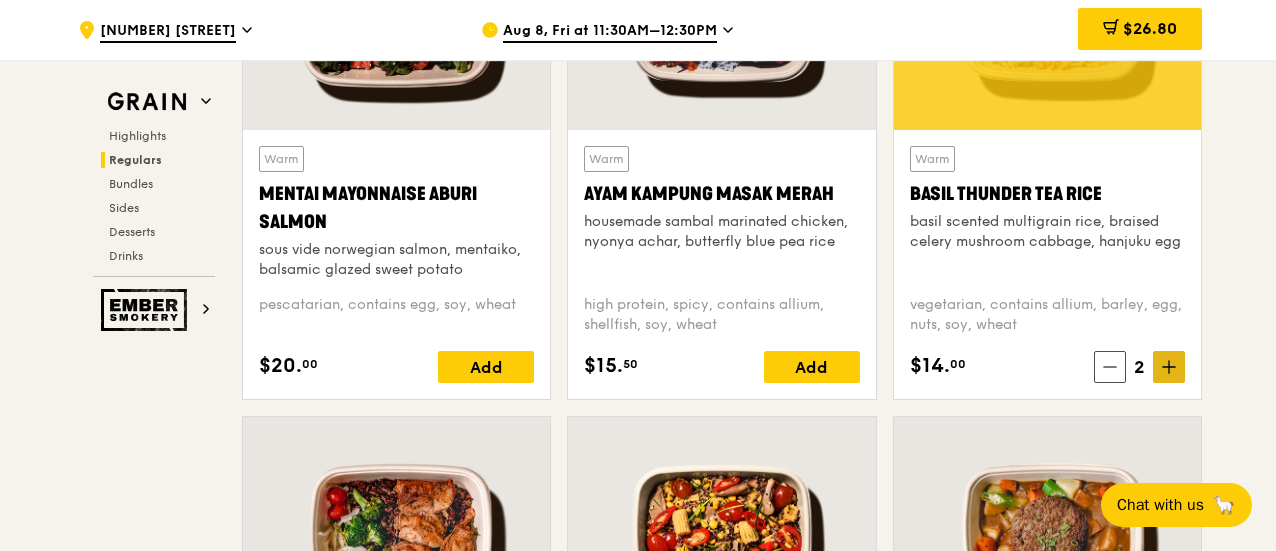 click at bounding box center [1169, 367] 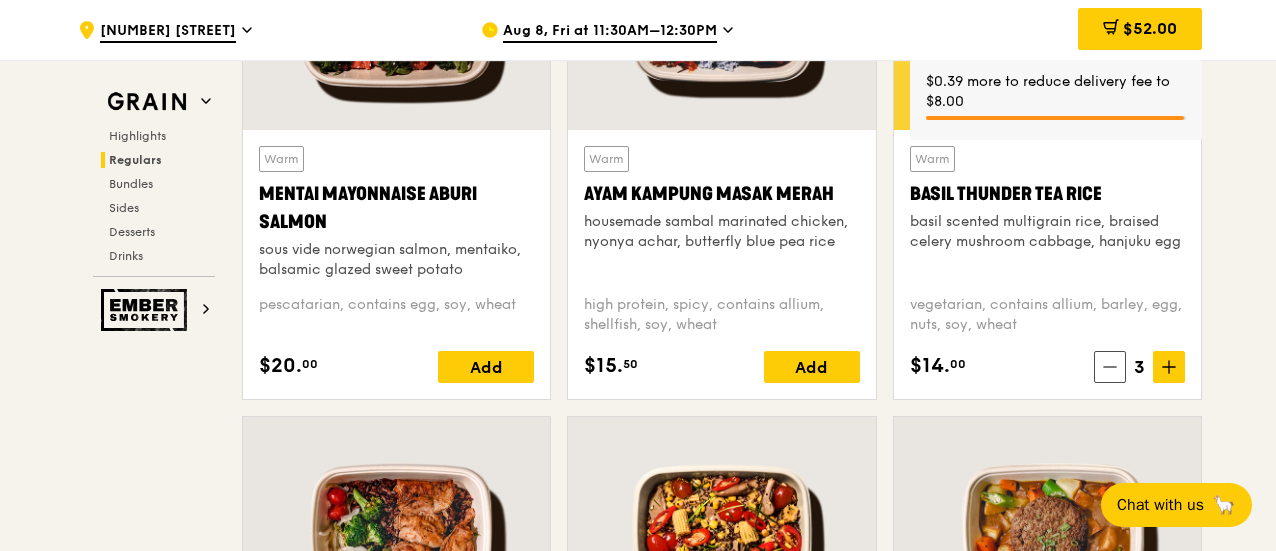 click on ".cls-1 {
fill: none;
stroke: #fff;
stroke-linecap: round;
stroke-linejoin: round;
stroke-width: 1.5px;
}
.cls-2 {
fill: #fecc07;
}
.cls-2, .cls-3 {
stroke-width: 0px;
}
.cls-3 {
fill: #fff;
fill-rule: evenodd;
}
[NUMBER] [STREET]
[MONTH] [DAY], [DAY_OF_WEEK] at [TIME]–[TIME]
$52.00
3
$0.39 more to reduce delivery fee to $8.00
Grain
Highlights
Regulars
Bundles
Sides
Desserts
Drinks
Ember Smokery
Meet the new Grain The Grain that loves to play. With ingredients. Flavours. Food. The kitchen is our happy place, where we experiment and cook up wholesome dishes that surprise and delight. And at the end of every Grain meal comes: “What will we  3 items" at bounding box center (638, 2330) 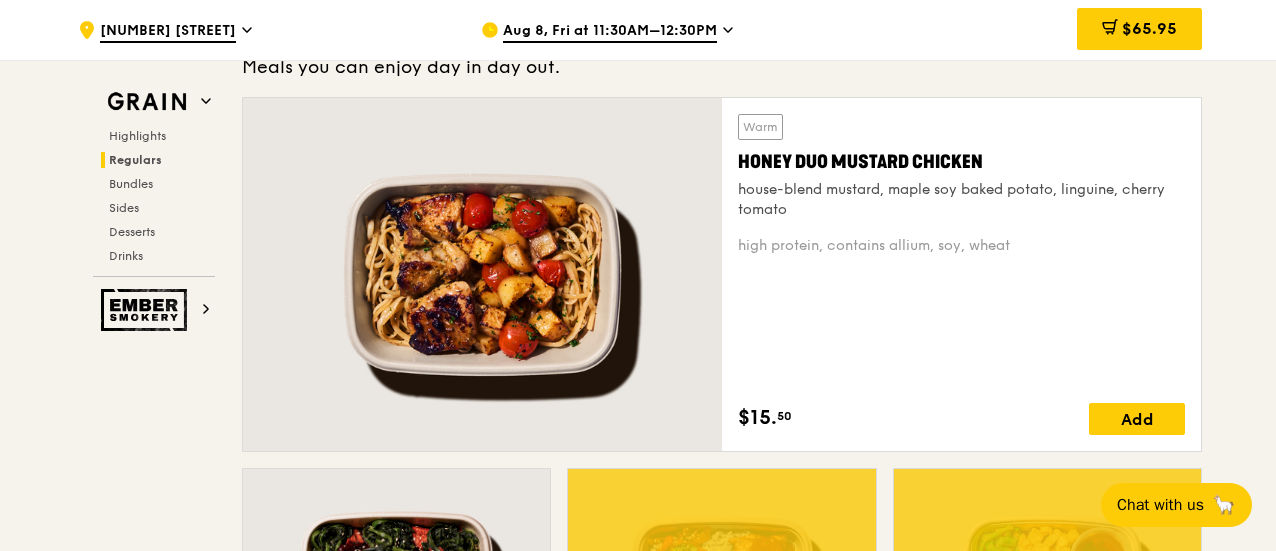 scroll, scrollTop: 1500, scrollLeft: 0, axis: vertical 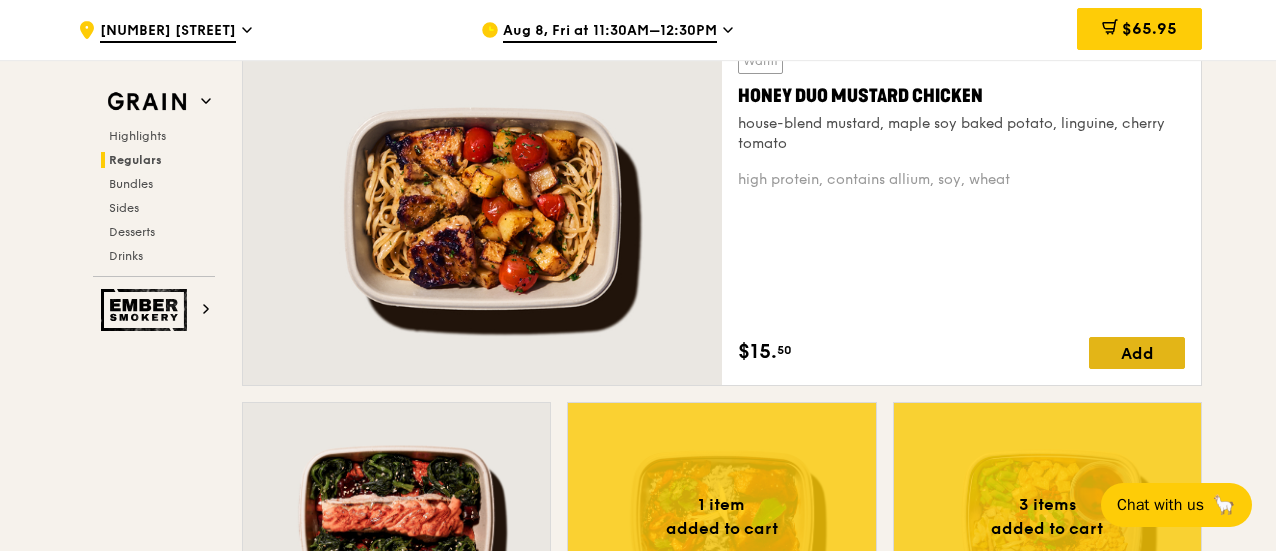 click on "Add" at bounding box center (1137, 353) 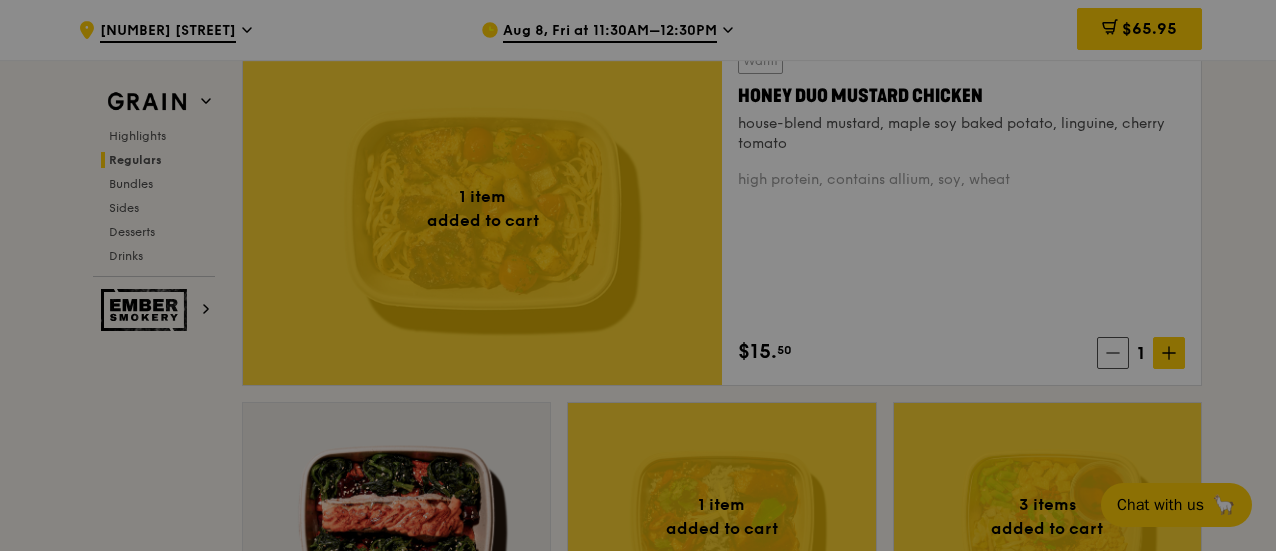 click at bounding box center (638, 275) 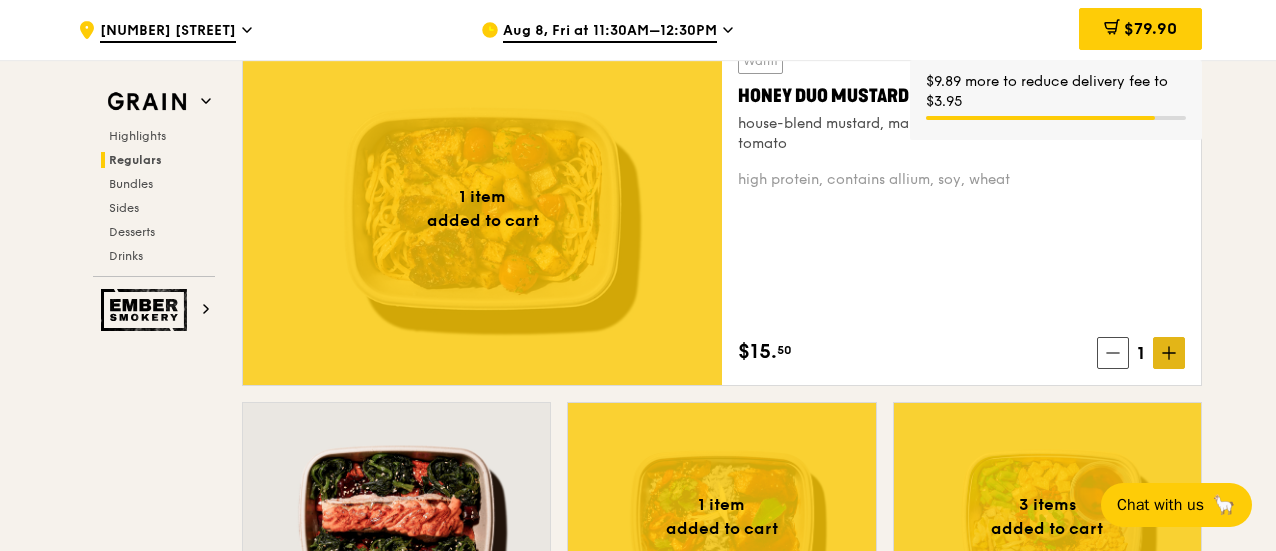 click 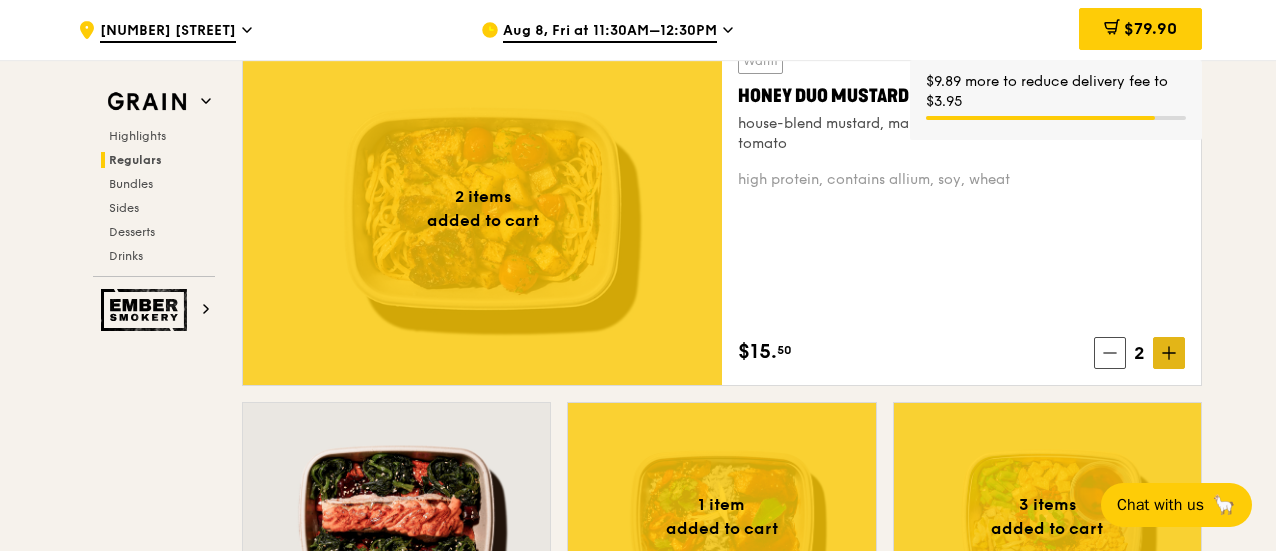 click 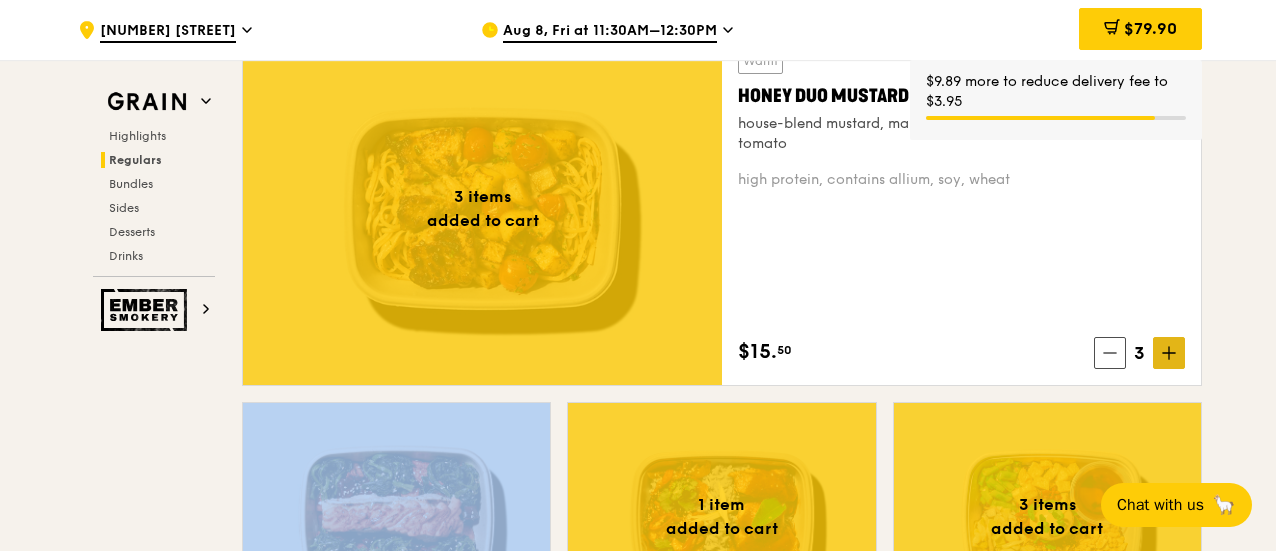 click 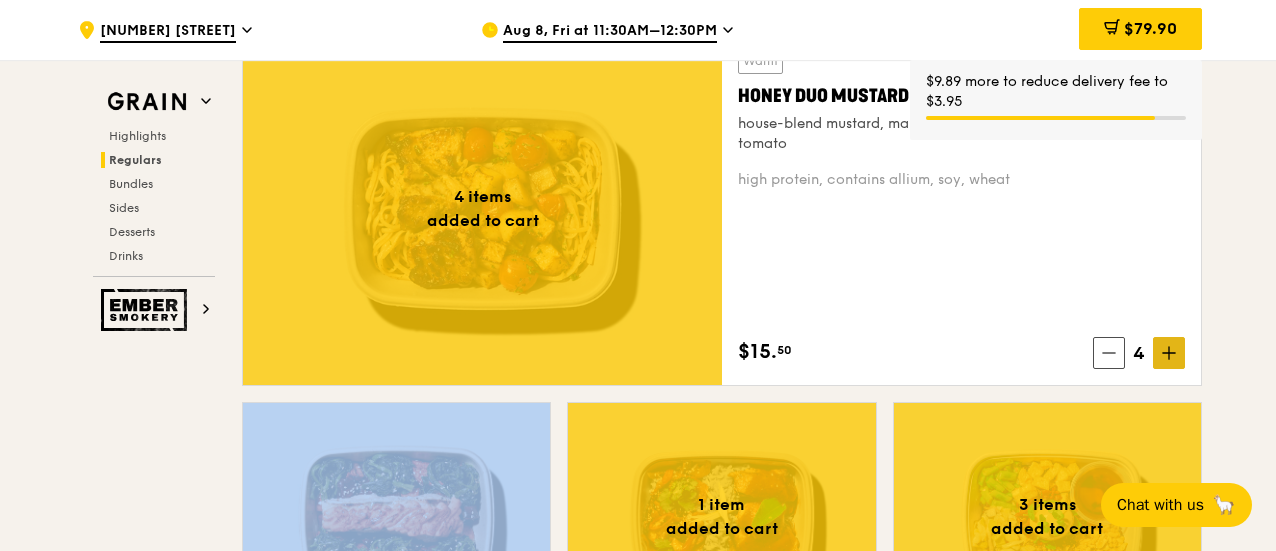 click 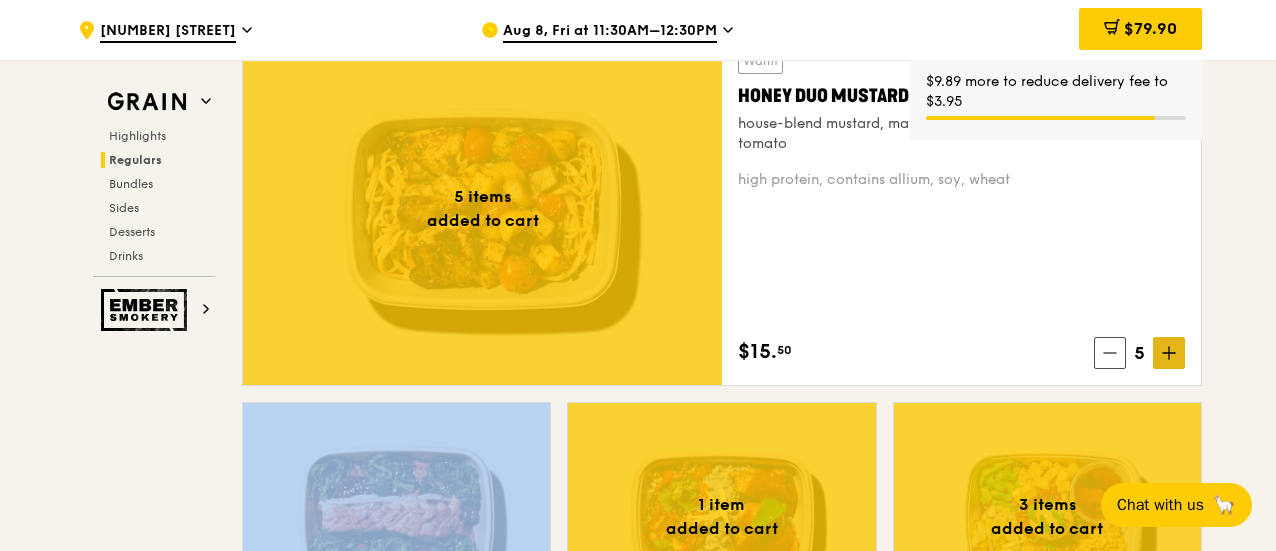 click 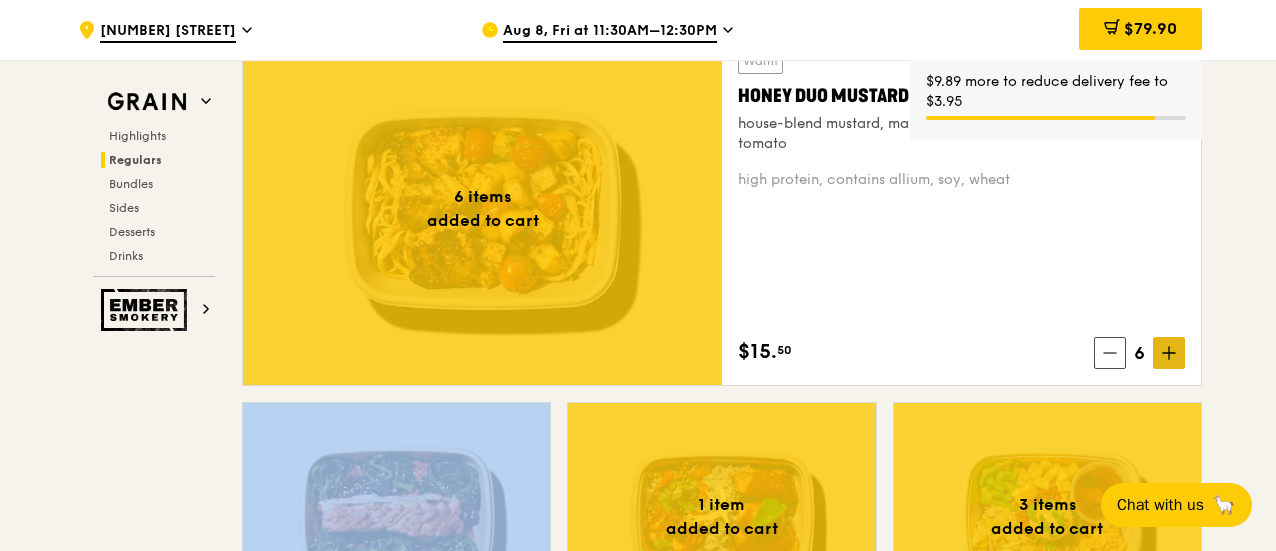 click 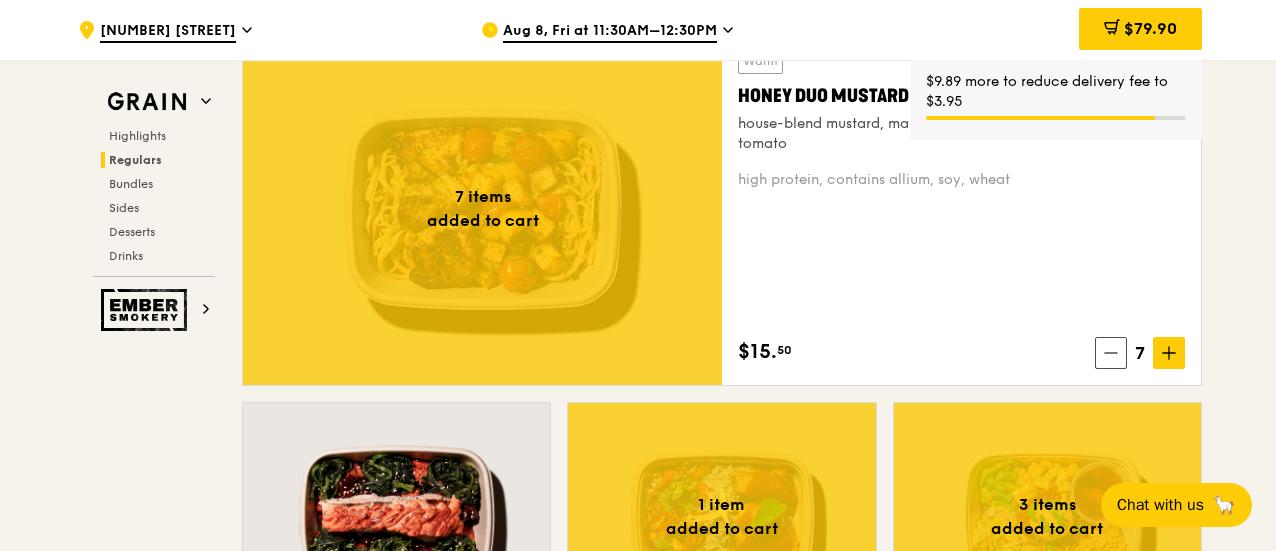 click on ".cls-1 {
fill: none;
stroke: #fff;
stroke-linecap: round;
stroke-linejoin: round;
stroke-width: 1.5px;
}
.cls-2 {
fill: #fecc07;
}
.cls-2, .cls-3 {
stroke-width: 0px;
}
.cls-3 {
fill: #fff;
fill-rule: evenodd;
}
[NUMBER] [STREET]
[MONTH] [DAY], [DAY_OF_WEEK] at [TIME]–[TIME]
$79.90
5
$9.89 more to reduce delivery fee to $3.95
Grain
Highlights
Regulars
Bundles
Sides
Desserts
Drinks
Ember Smokery
Meet the new Grain The Grain that loves to play. With ingredients. Flavours. Food. The kitchen is our happy place, where we experiment and cook up wholesome dishes that surprise and delight. And at the end of every Grain meal comes: “What will we  7 items" at bounding box center [638, 2830] 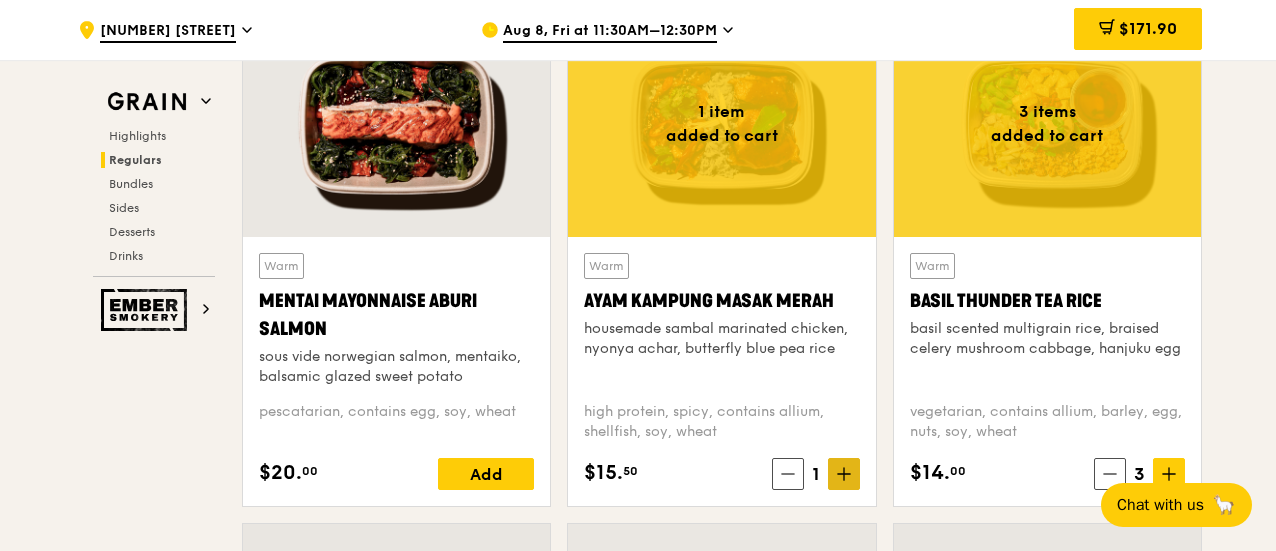 scroll, scrollTop: 2000, scrollLeft: 0, axis: vertical 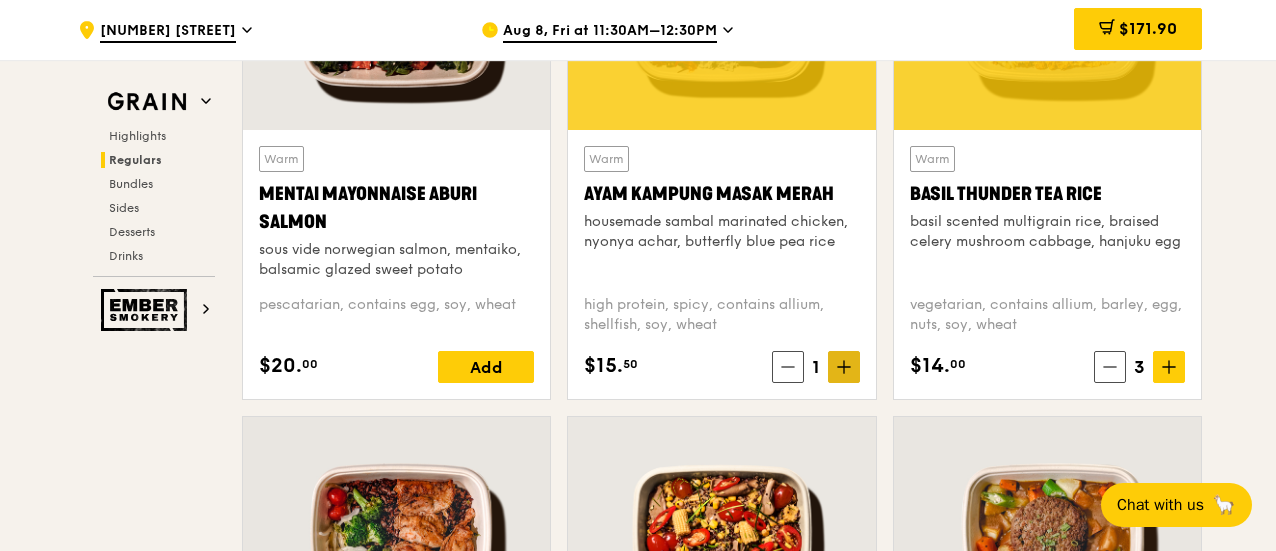 click 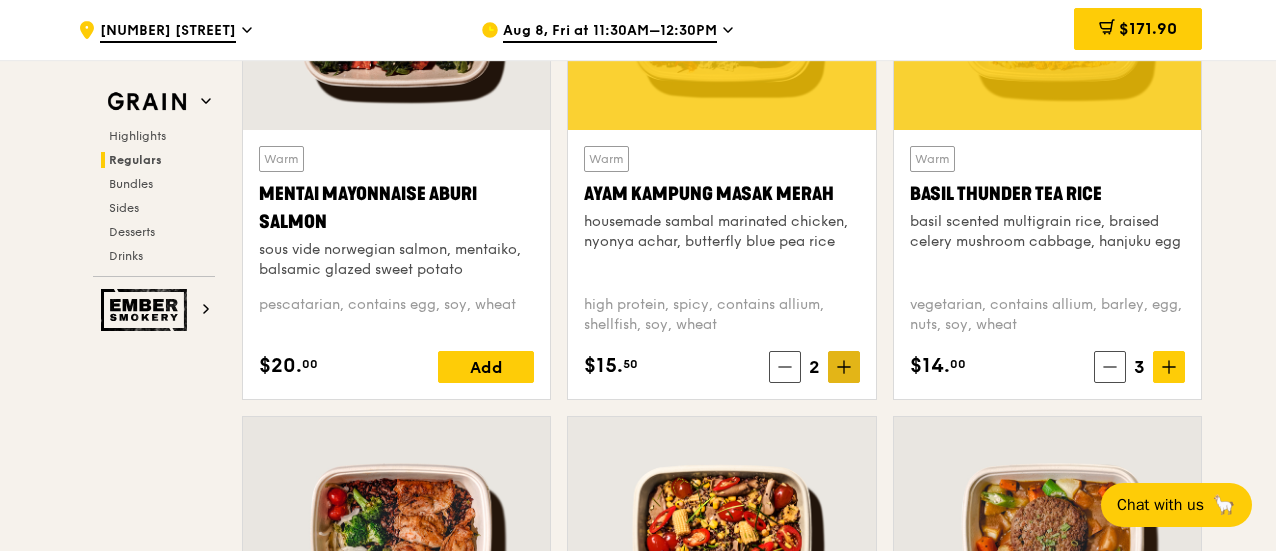 click 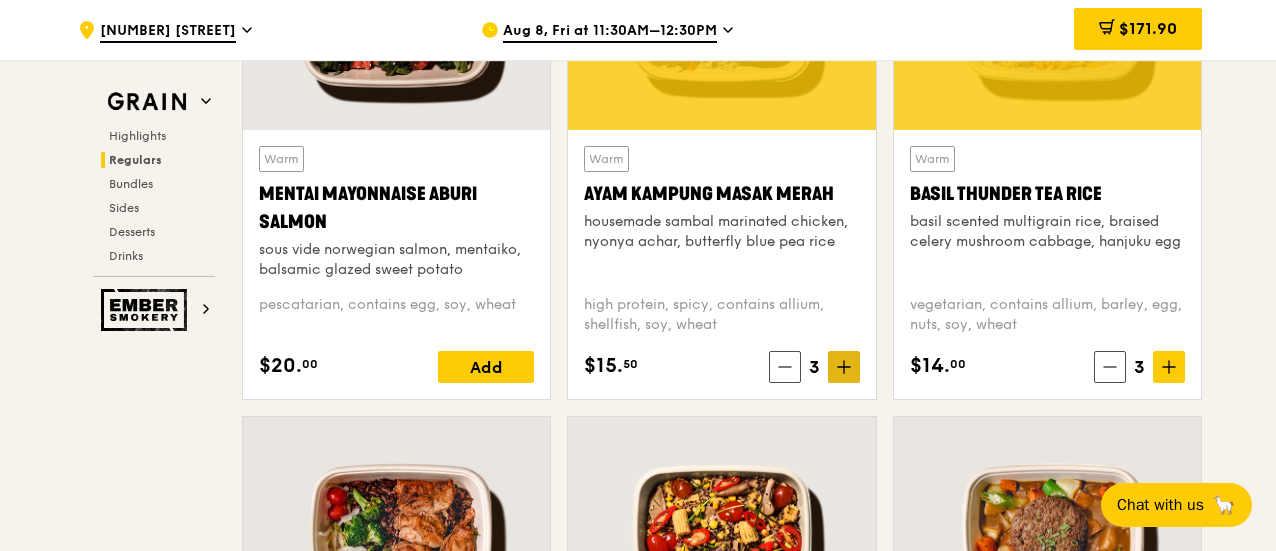 click 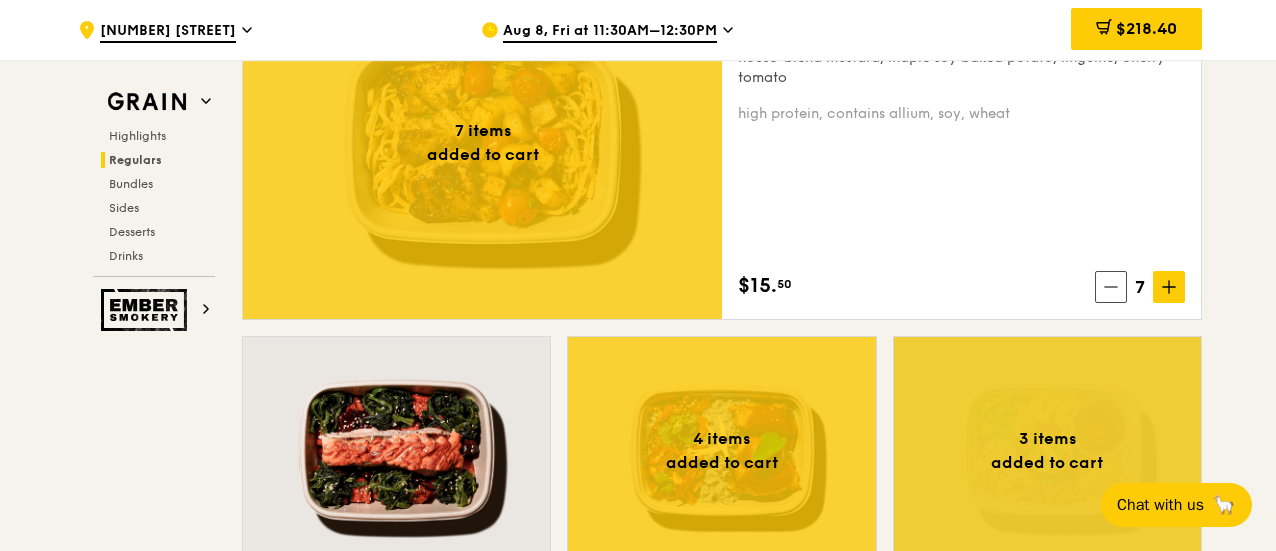 scroll, scrollTop: 1400, scrollLeft: 0, axis: vertical 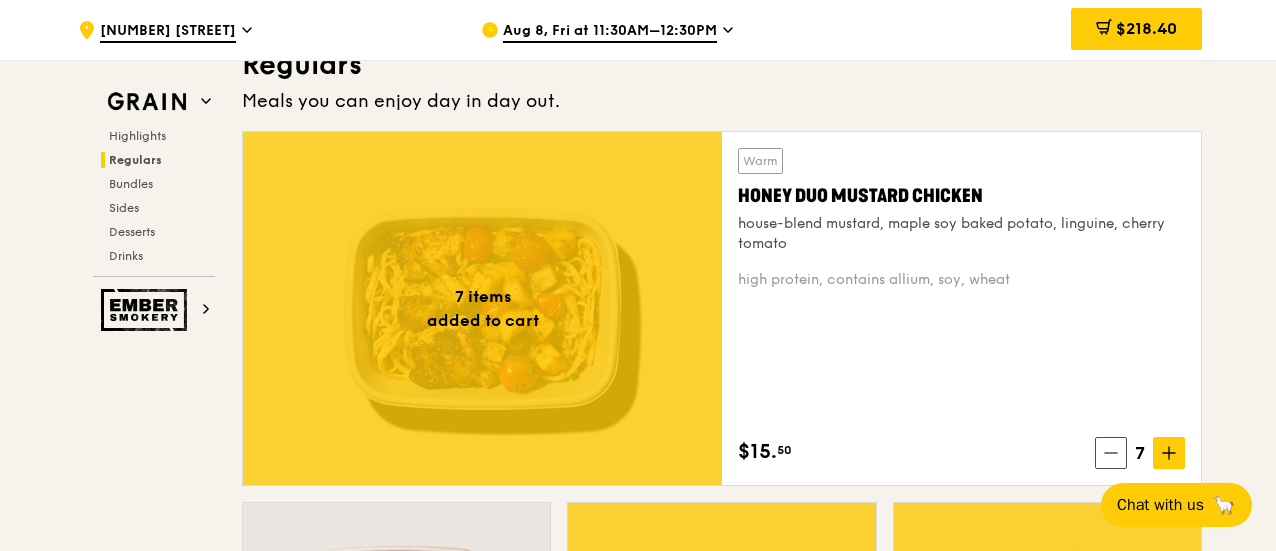 click on "7 items added to cart
Warm
Honey Duo Mustard Chicken
house-blend mustard, maple soy baked potato, linguine, cherry tomato
high protein, contains allium, soy, wheat
$15.
50
7" at bounding box center (722, 316) 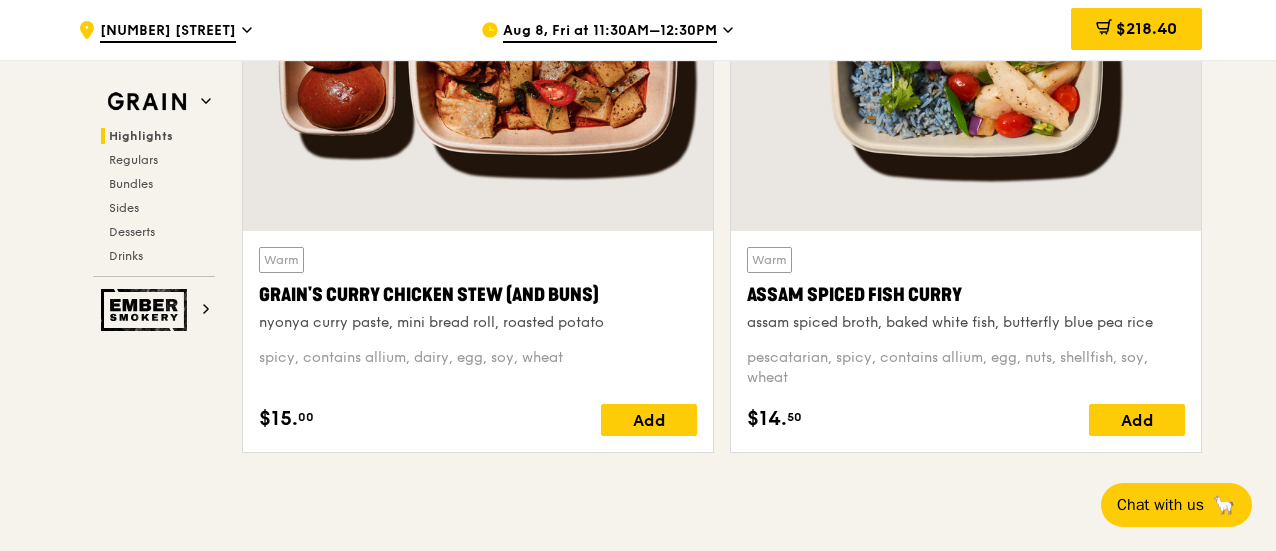 scroll, scrollTop: 900, scrollLeft: 0, axis: vertical 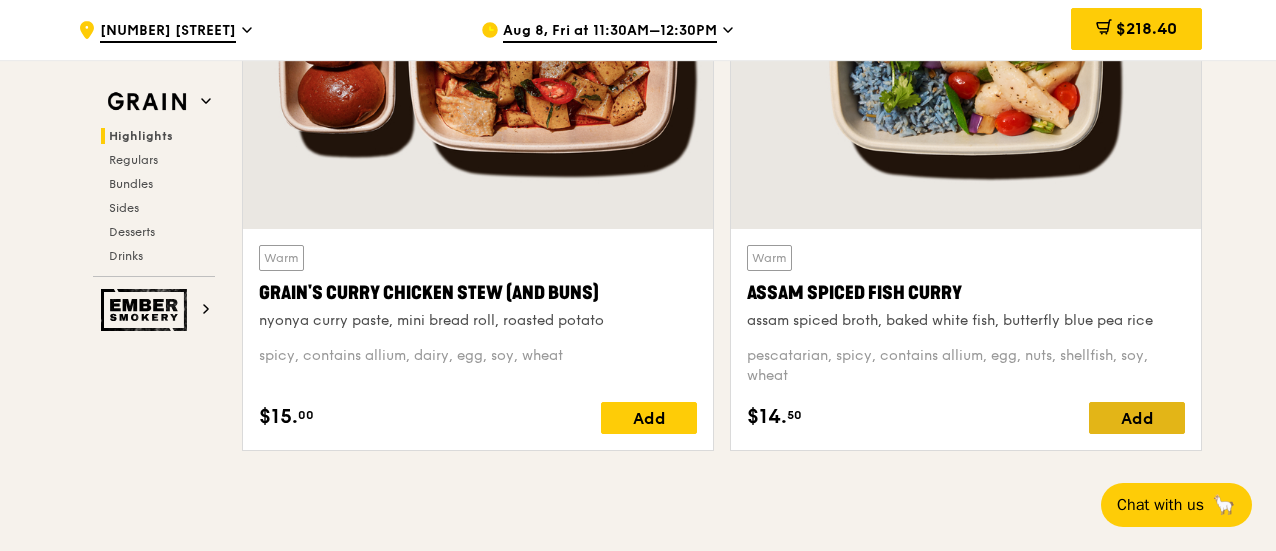 click on "Add" at bounding box center [1137, 418] 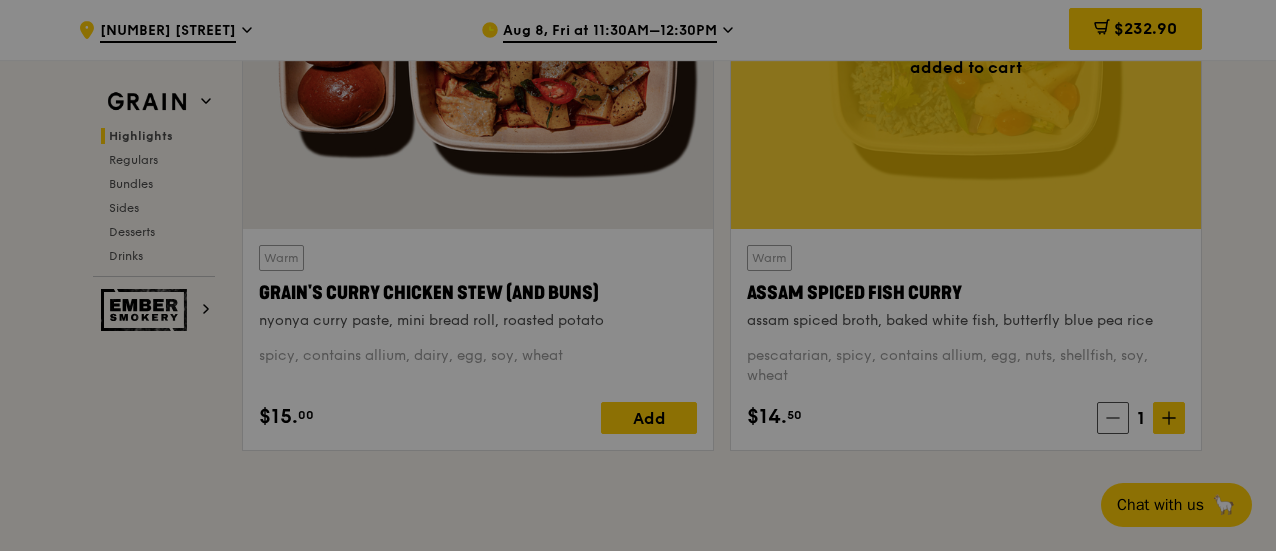 click at bounding box center [638, 275] 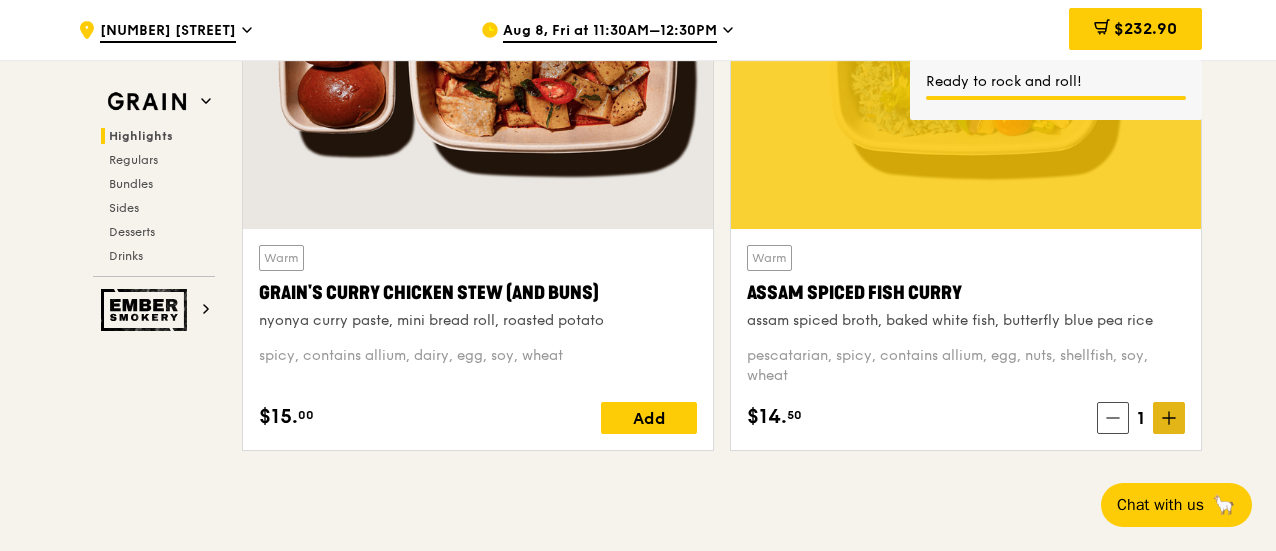 click 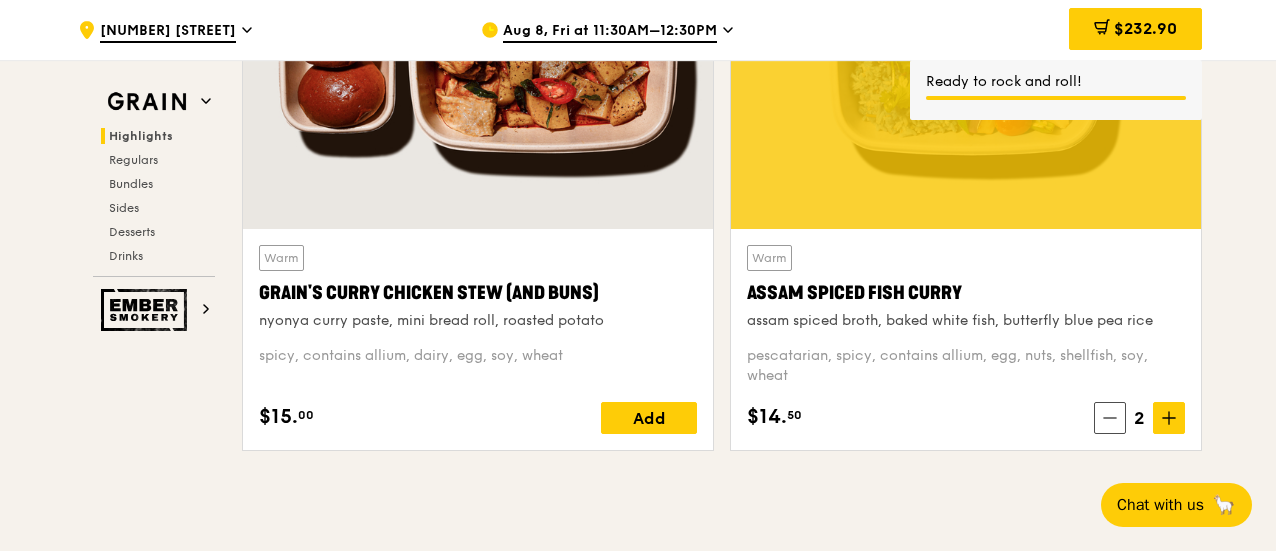 click on ".cls-1 {
fill: none;
stroke: #fff;
stroke-linecap: round;
stroke-linejoin: round;
stroke-width: 1.5px;
}
.cls-2 {
fill: #fecc07;
}
.cls-2, .cls-3 {
stroke-width: 0px;
}
.cls-3 {
fill: #fff;
fill-rule: evenodd;
}
[NUMBER] [STREET]
[MONTH] [DAY], [DAY_OF_WEEK] at [TIME]–[TIME]
$232.90
15
Ready to rock and roll!
Grain
Highlights
Regulars
Bundles
Sides
Desserts
Drinks
Ember Smokery
Meet the new Grain The Grain that loves to play. With ingredients. Flavours. Food. The kitchen is our happy place, where we experiment and cook up wholesome dishes that surprise and delight. And at the end of every Grain meal comes: “What will we  eat next?”
$15." at bounding box center (638, 3430) 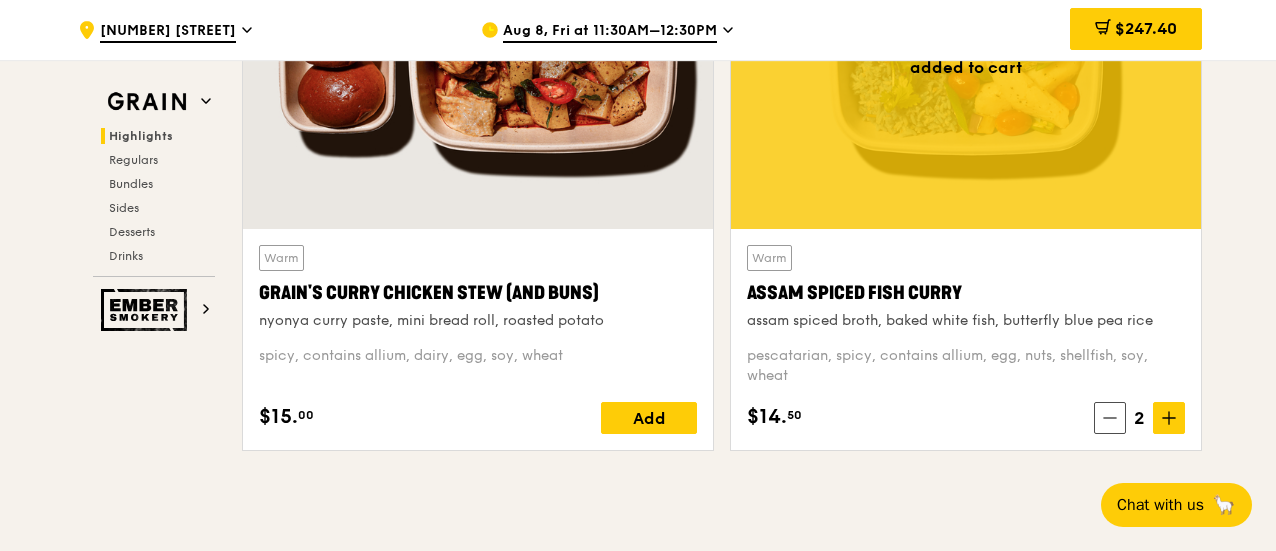 click on "$247.40" at bounding box center [1136, 30] 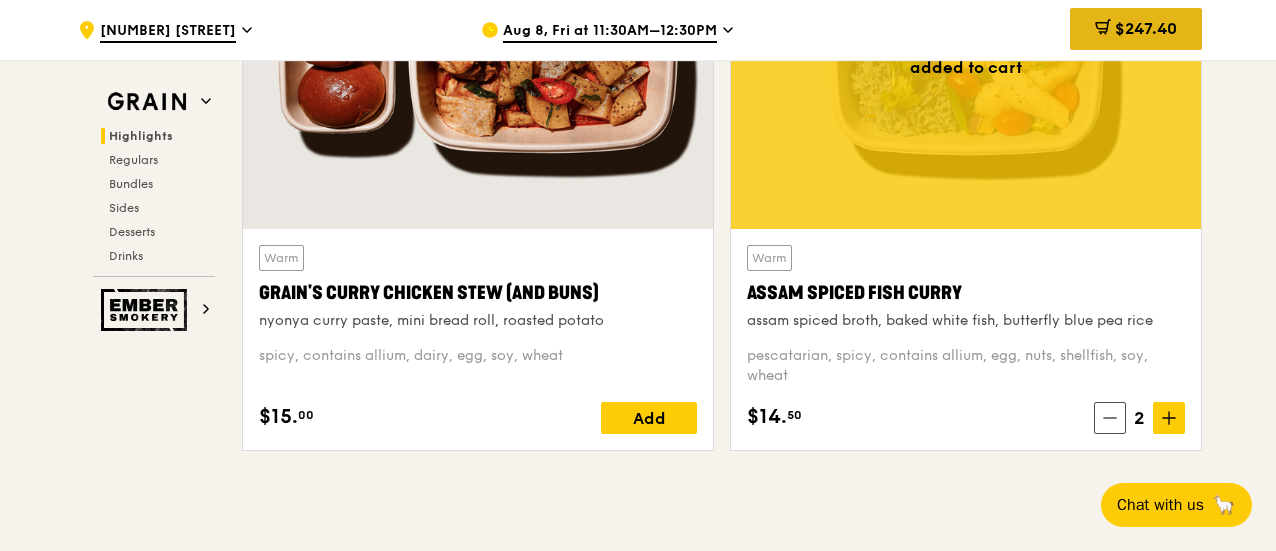 click on "$247.40" at bounding box center [1146, 28] 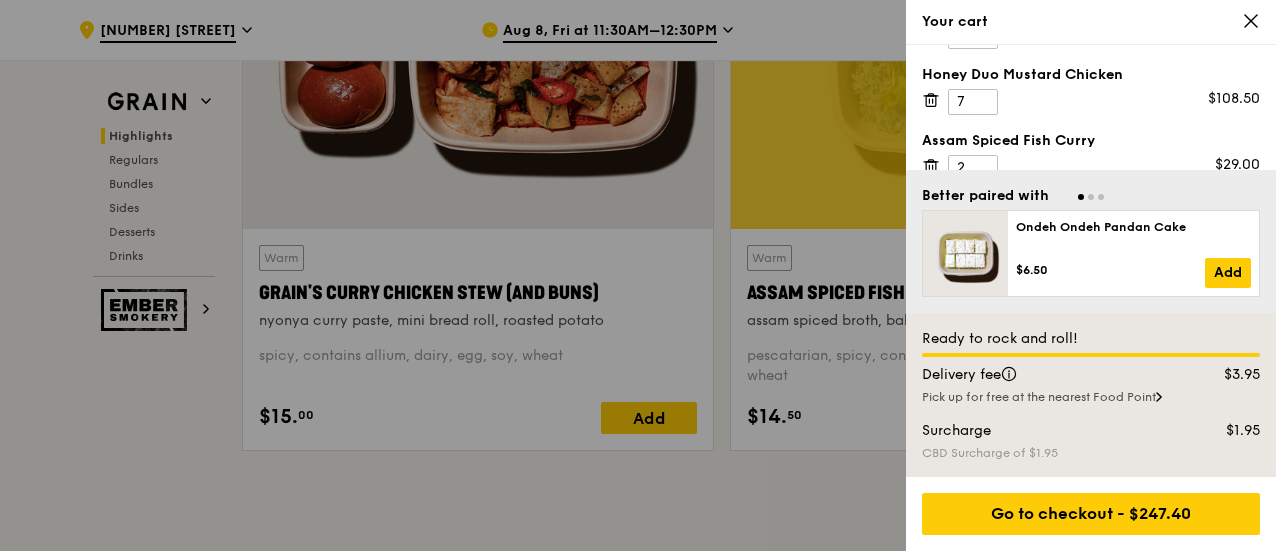 scroll, scrollTop: 150, scrollLeft: 0, axis: vertical 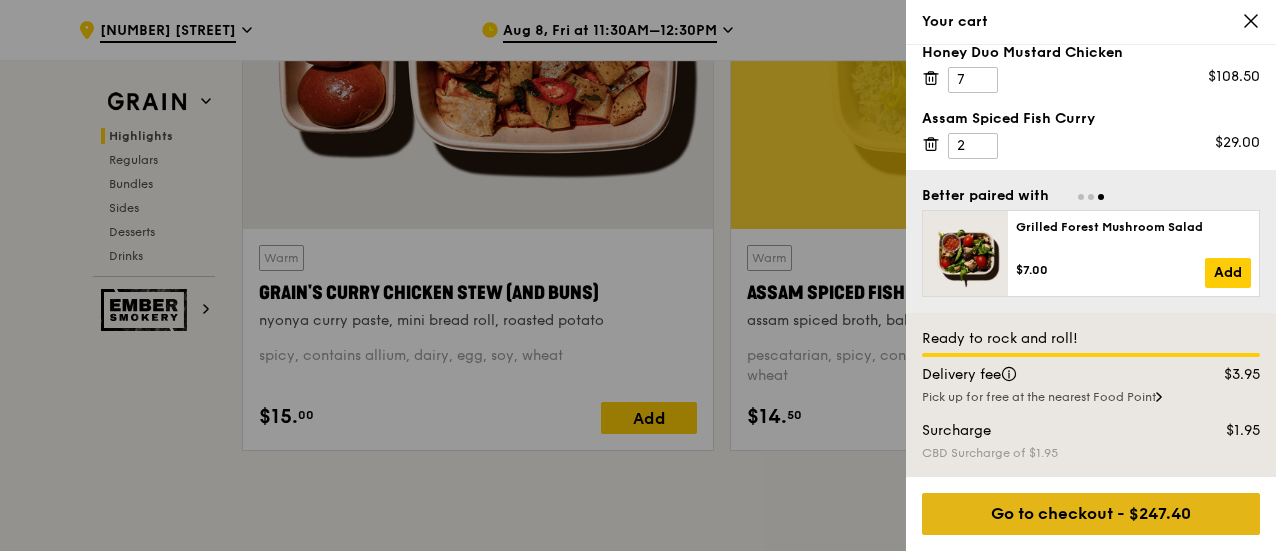 click on "Go to checkout - $247.40" at bounding box center [1091, 514] 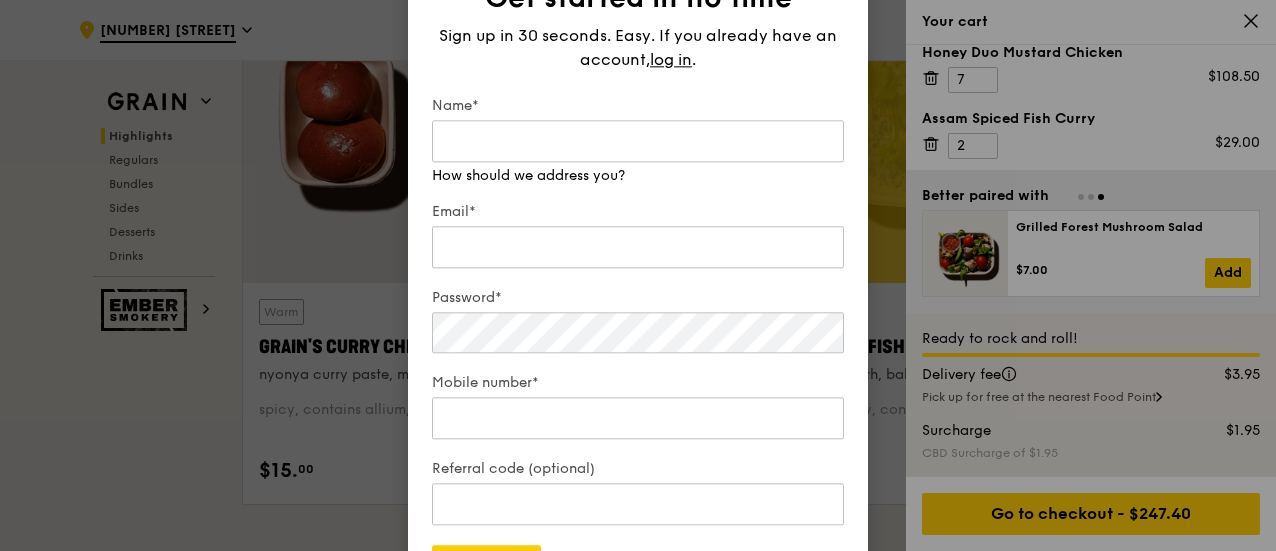 scroll, scrollTop: 800, scrollLeft: 0, axis: vertical 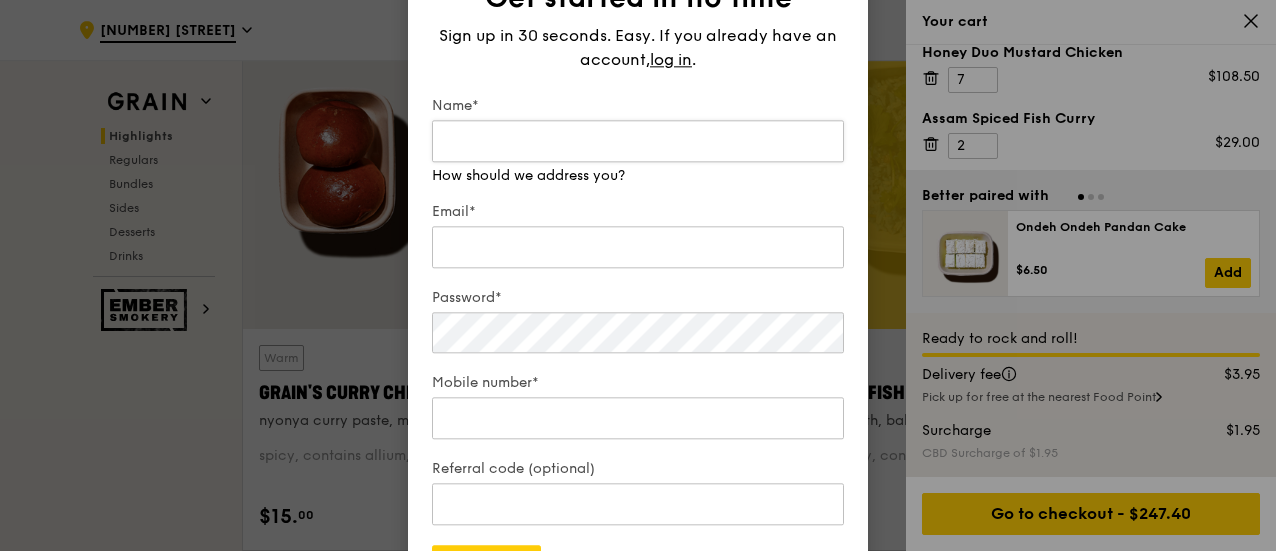 click on "Name*" at bounding box center [638, 141] 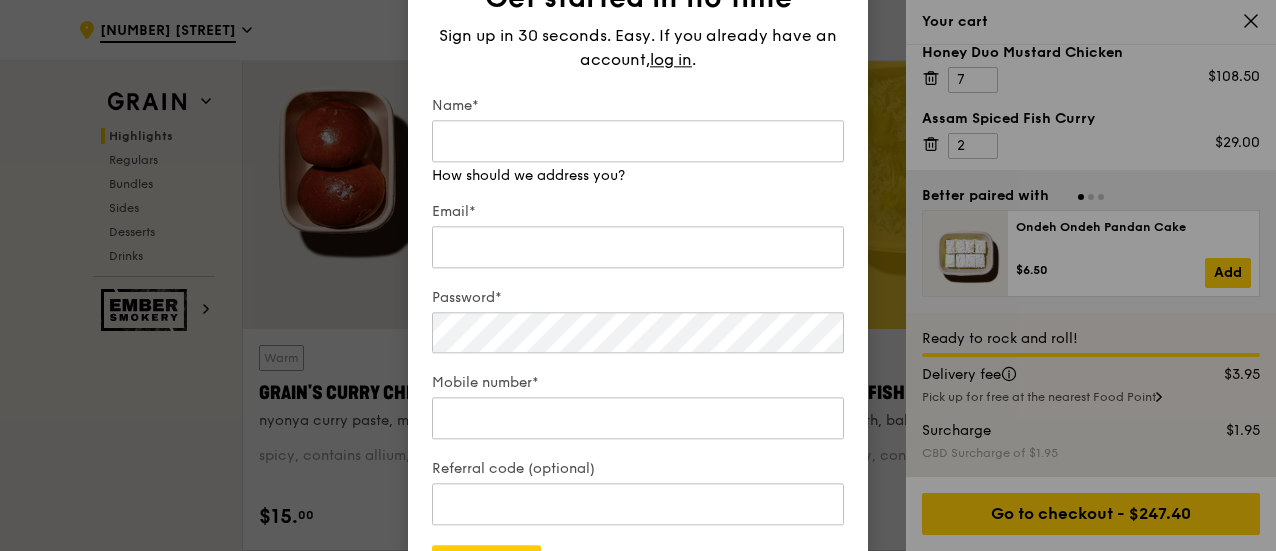 click on "Sign up in 30 seconds. Easy. If you already have an account,
log in
." at bounding box center (638, 48) 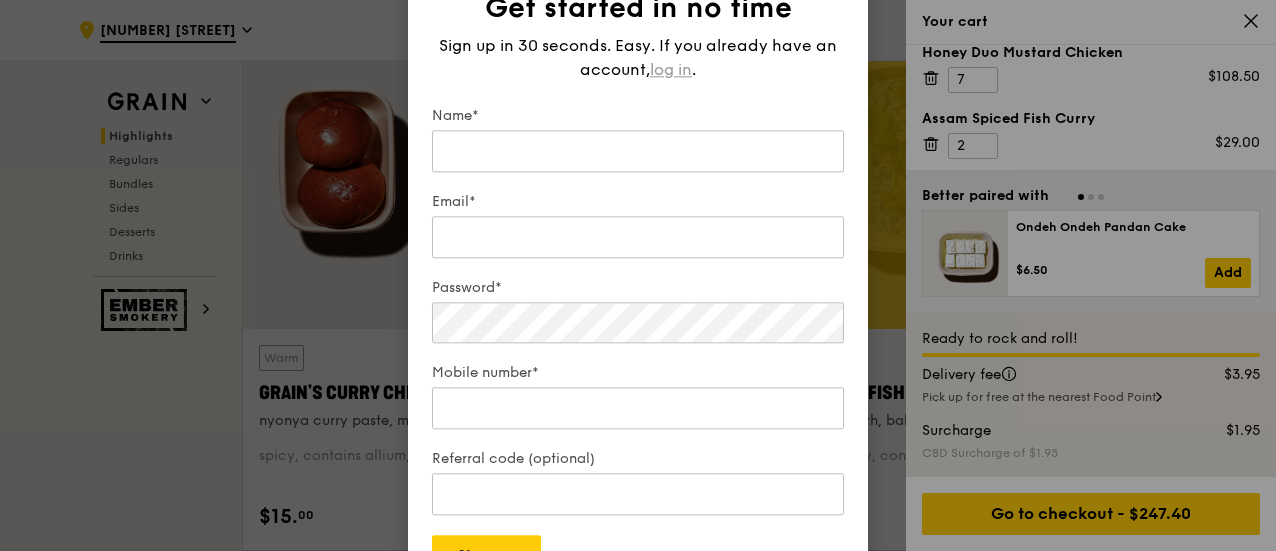 click on "log in" at bounding box center [671, 70] 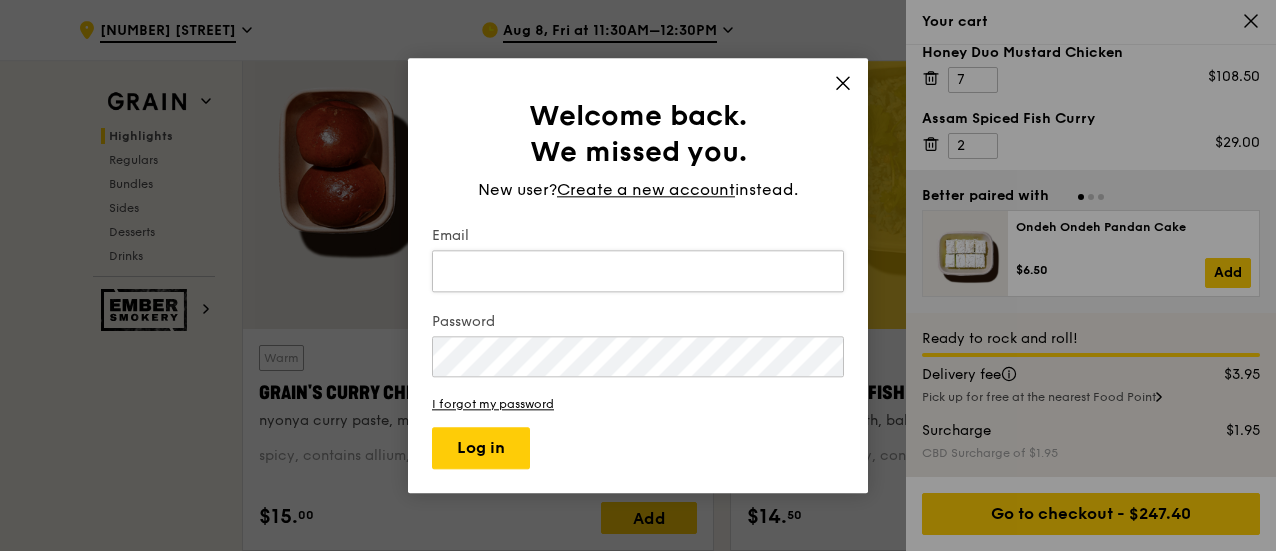 click on "Email" at bounding box center [638, 271] 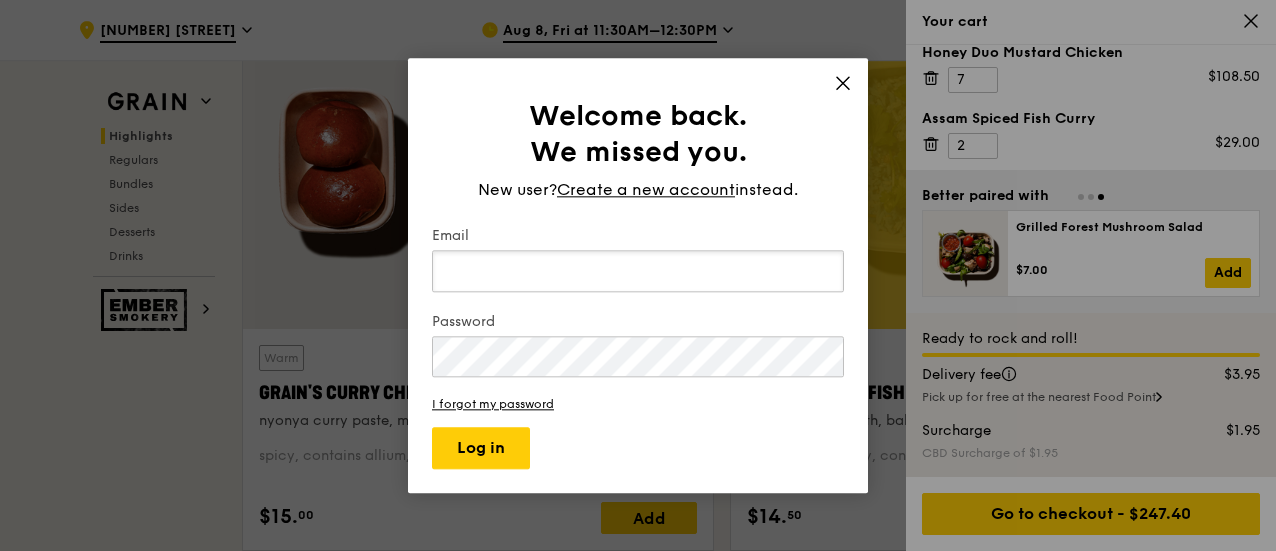 type on "xueting@[EXAMPLE.COM]" 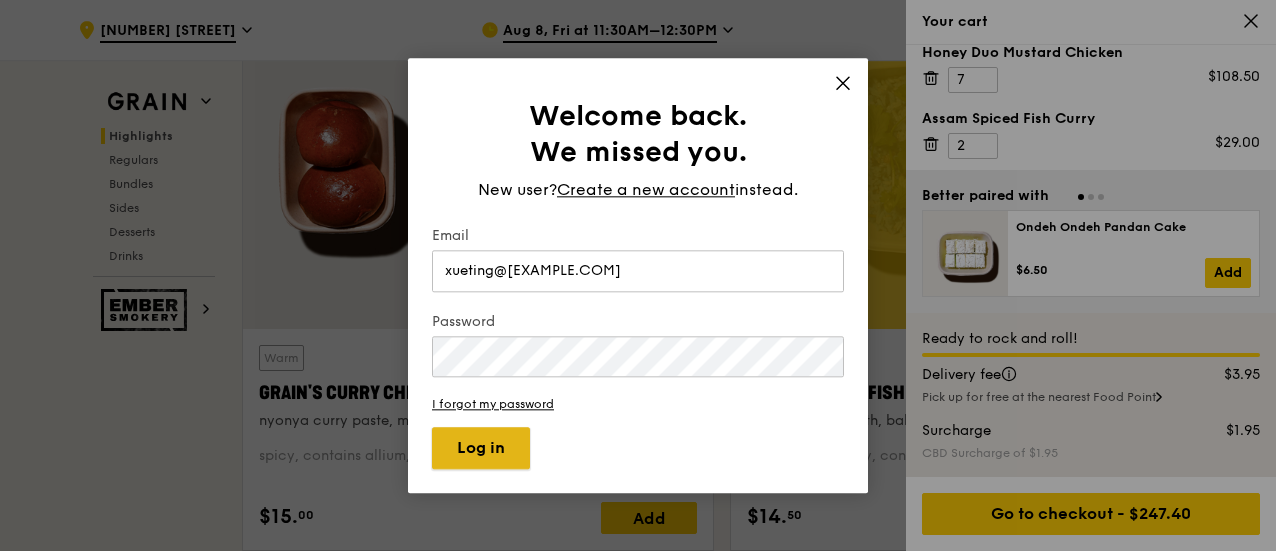 click on "Log in" at bounding box center [481, 448] 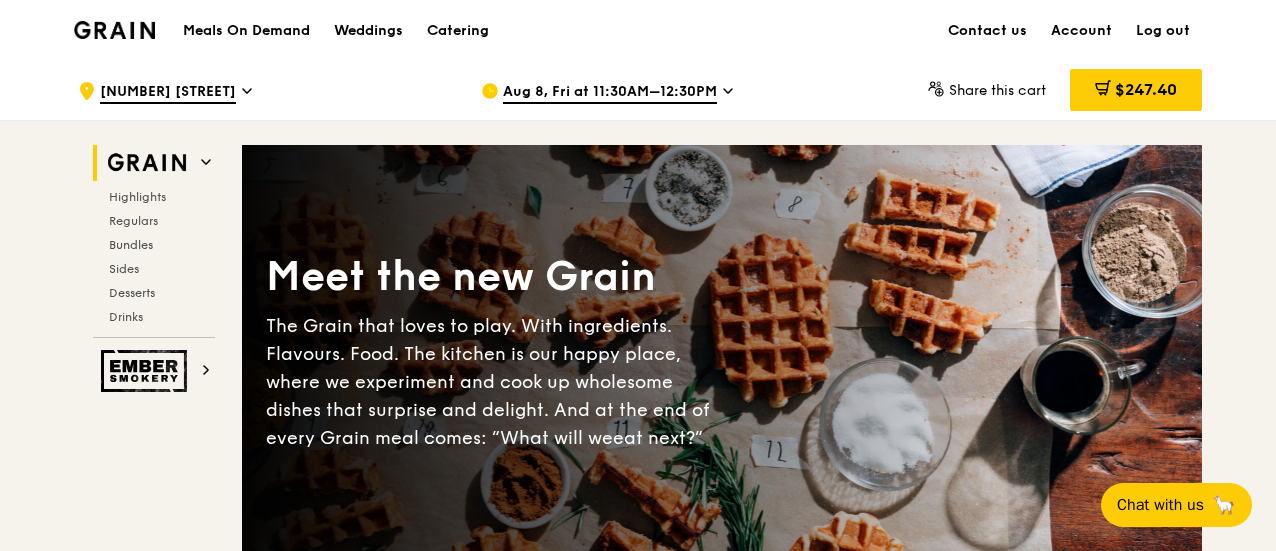 scroll, scrollTop: 0, scrollLeft: 0, axis: both 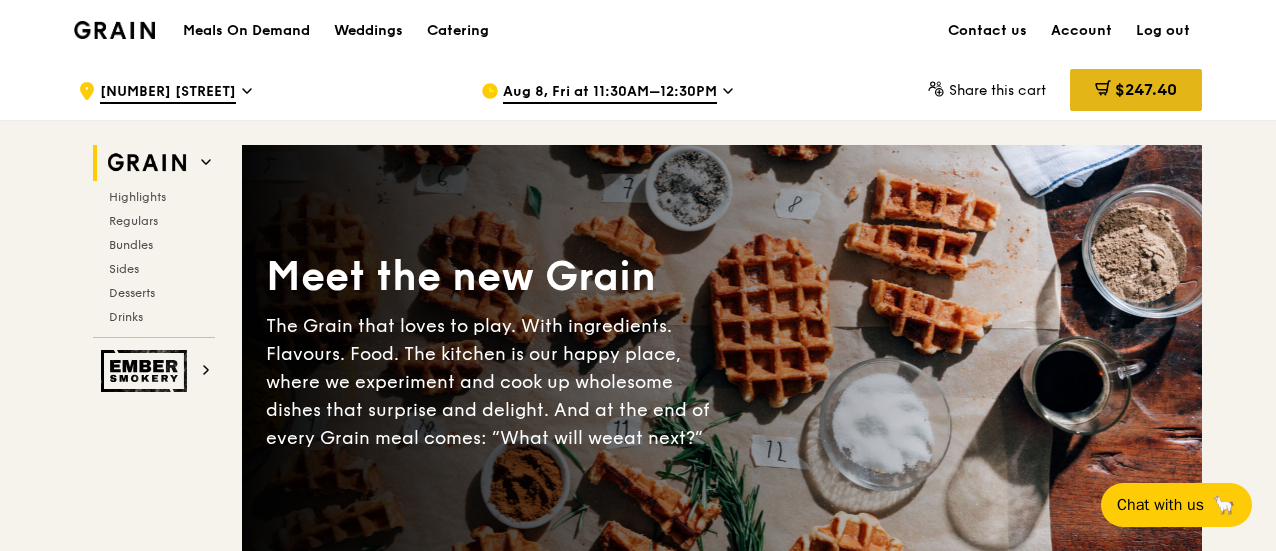 click on "$247.40" at bounding box center [1146, 89] 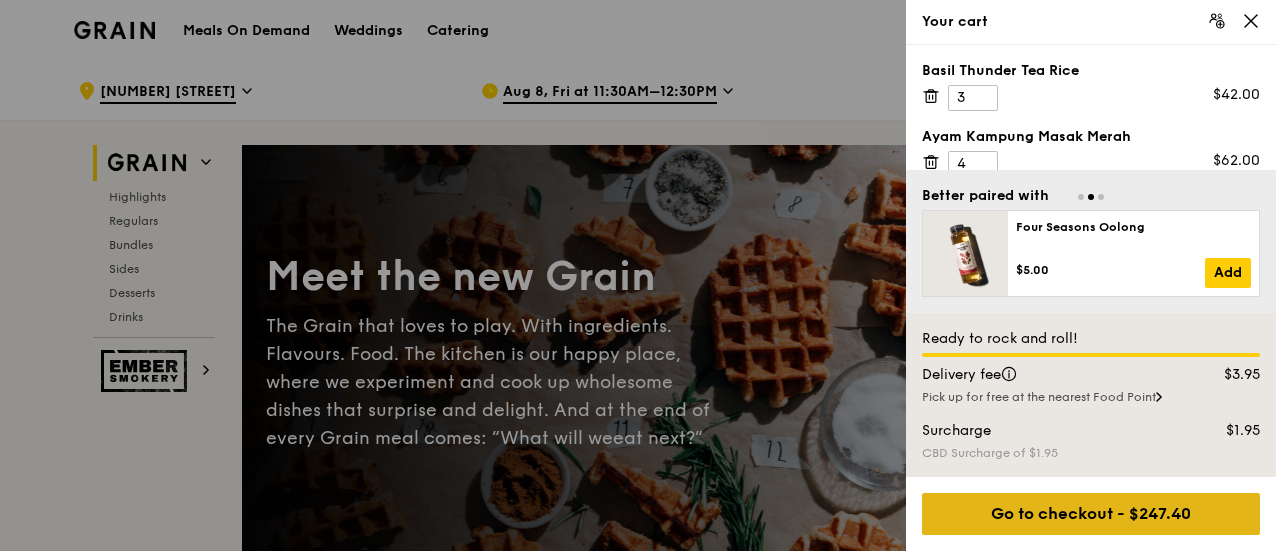 click on "Go to checkout - $247.40" at bounding box center (1091, 514) 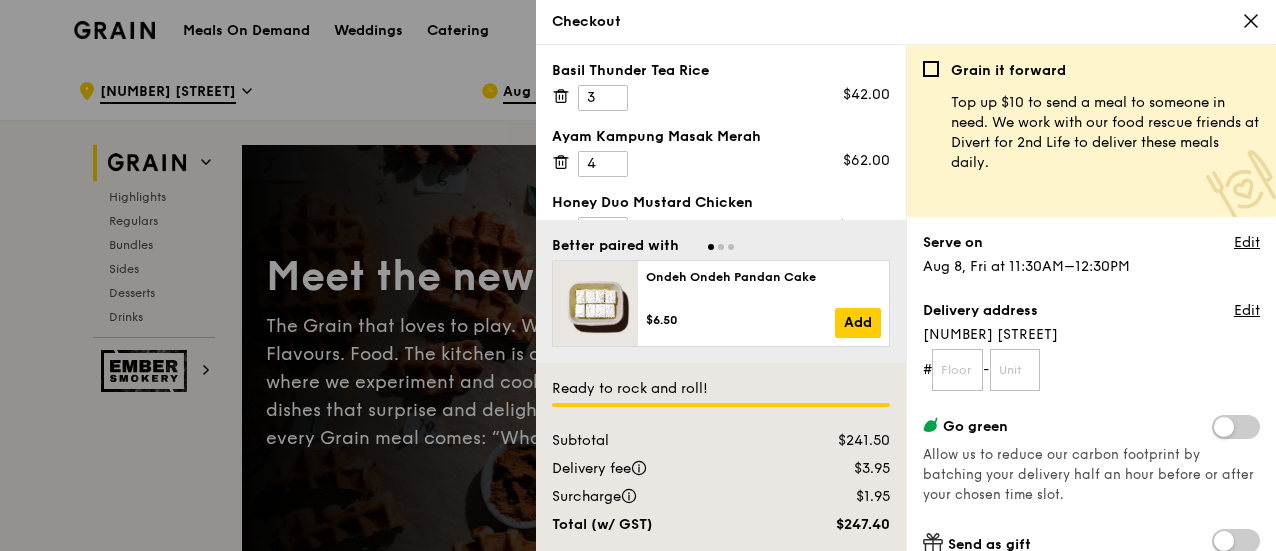 scroll, scrollTop: 100, scrollLeft: 0, axis: vertical 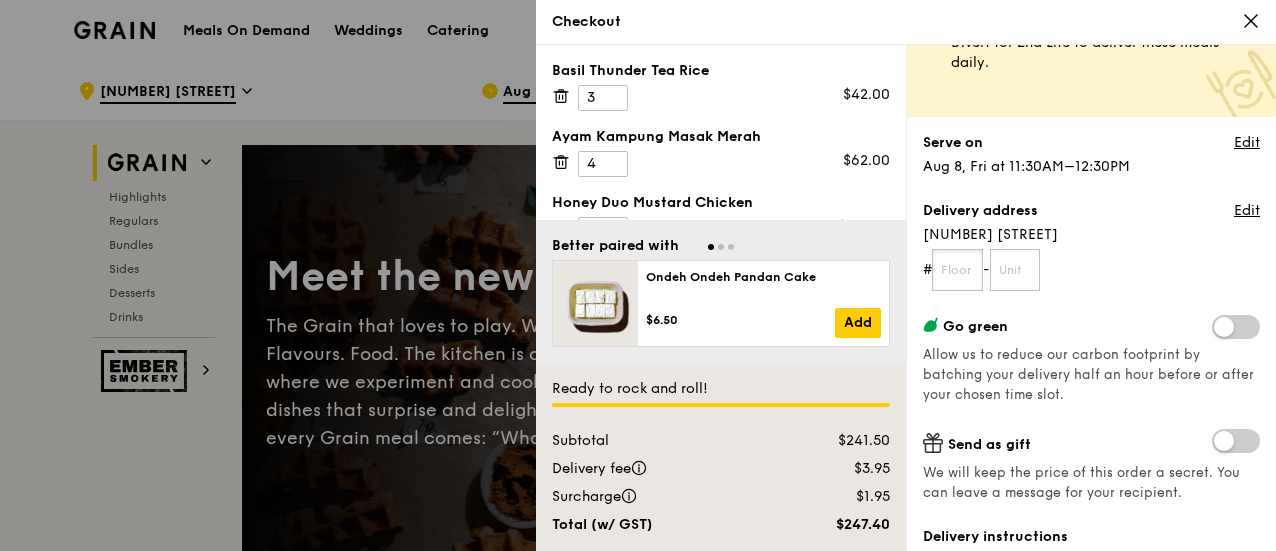 click at bounding box center [957, 270] 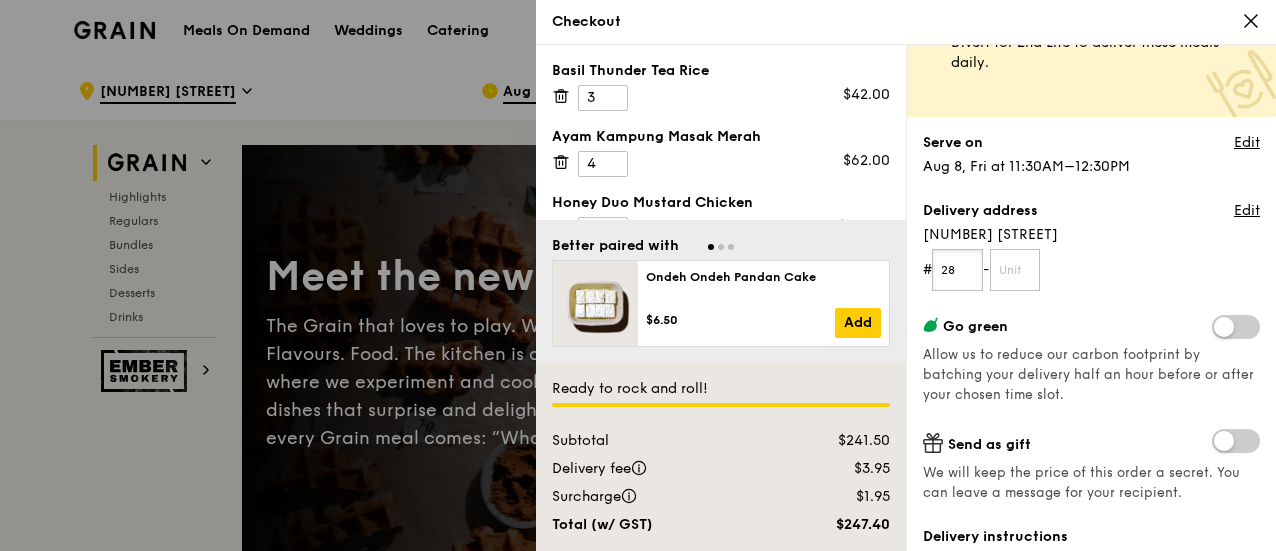 type on "28" 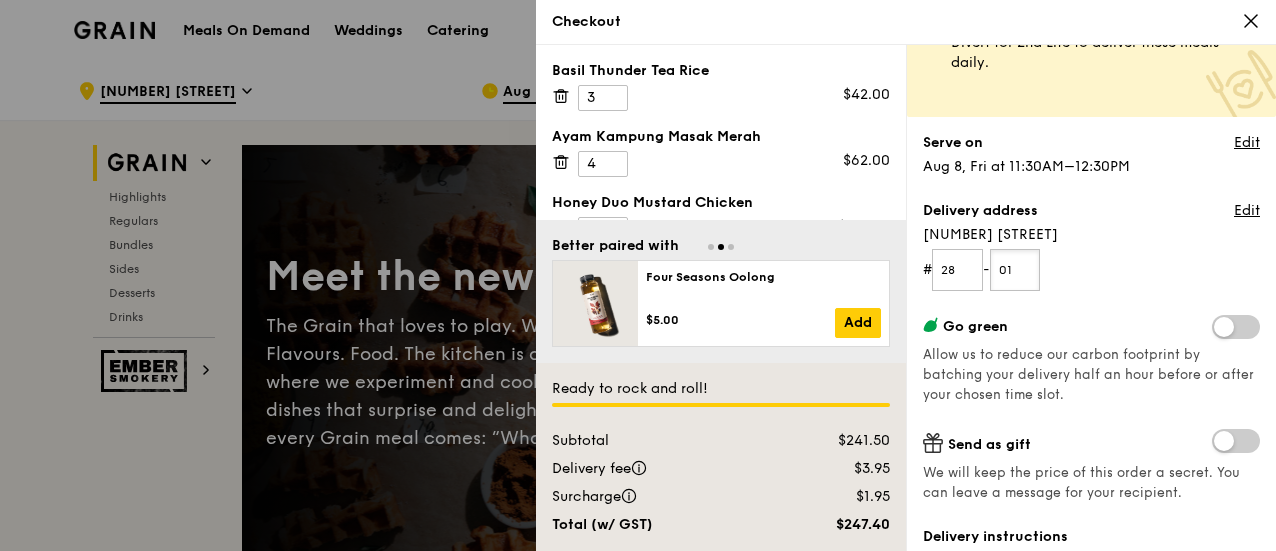 type on "01" 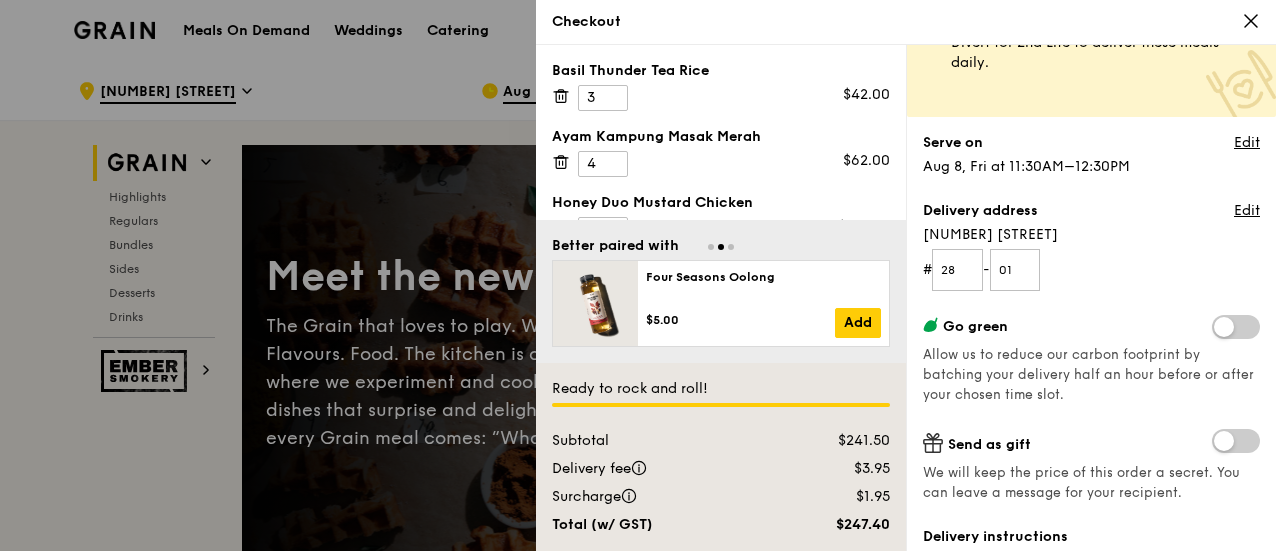 click on "#
28
-
01" at bounding box center [1091, 270] 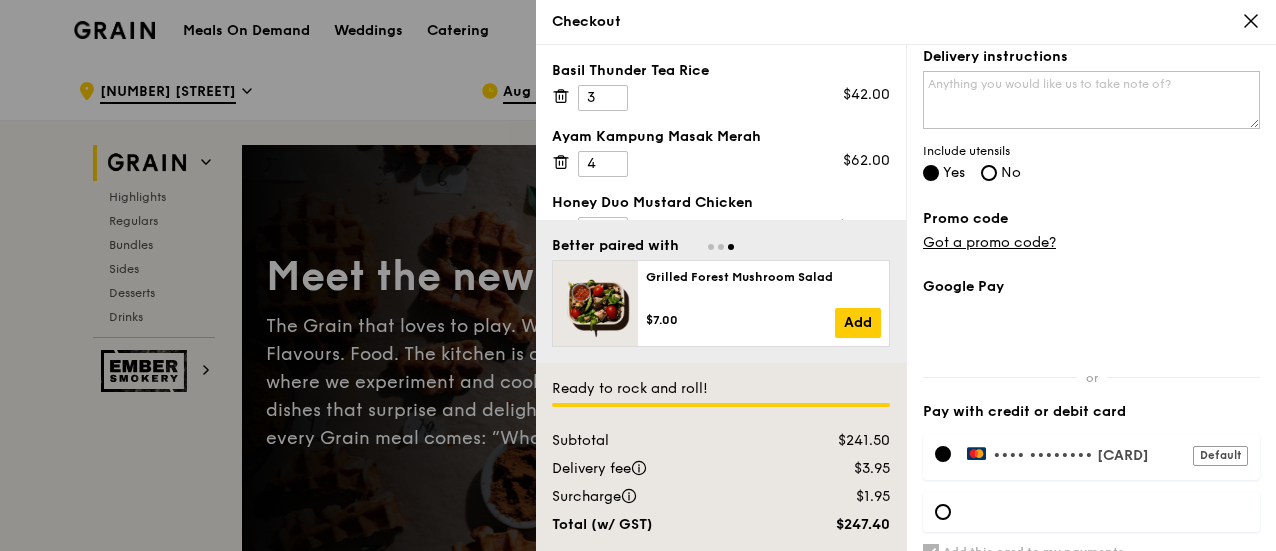 scroll, scrollTop: 656, scrollLeft: 0, axis: vertical 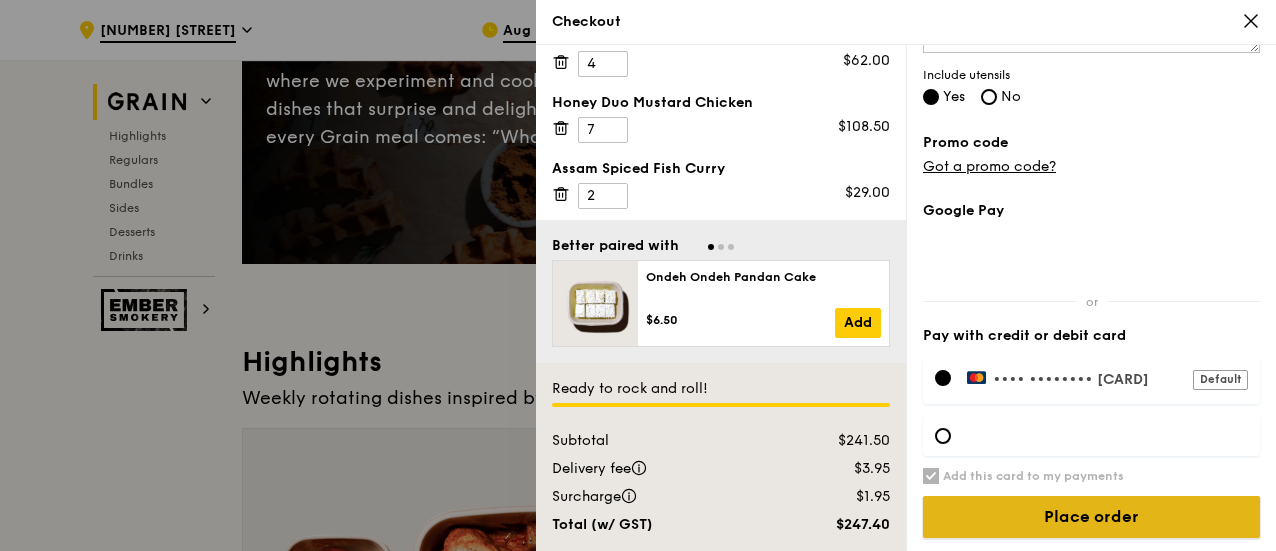 click on "Place order" at bounding box center [1091, 517] 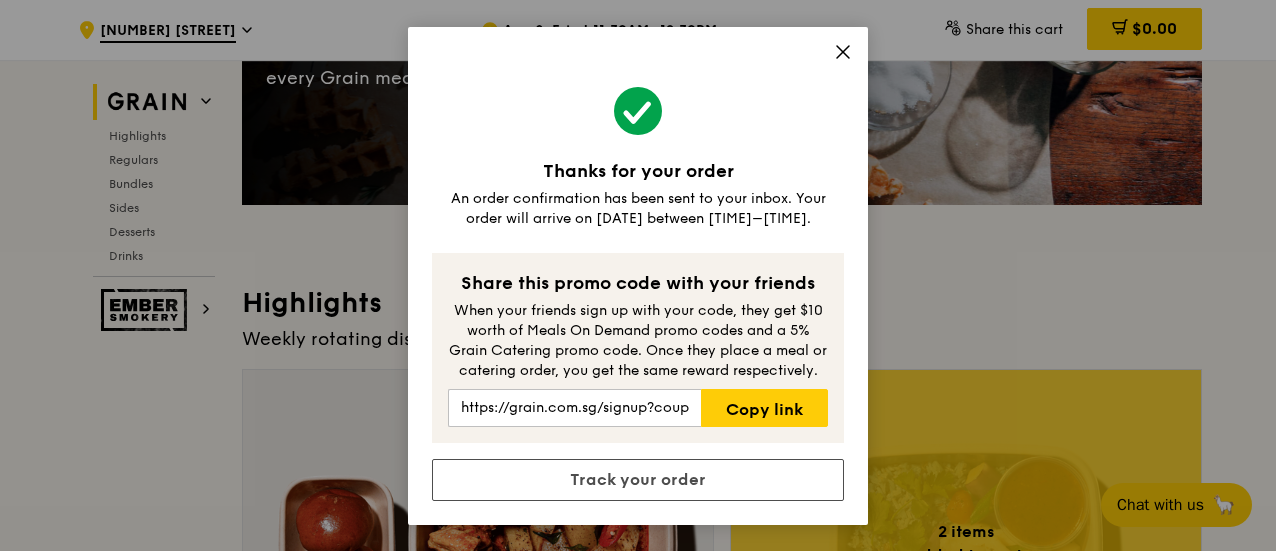 scroll, scrollTop: 400, scrollLeft: 0, axis: vertical 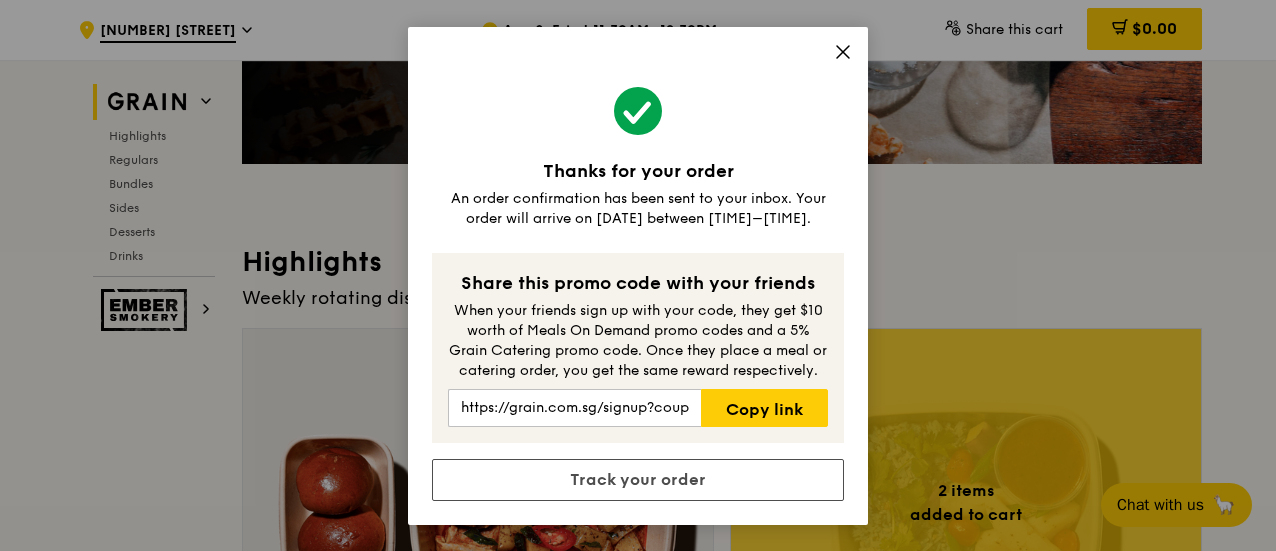 click 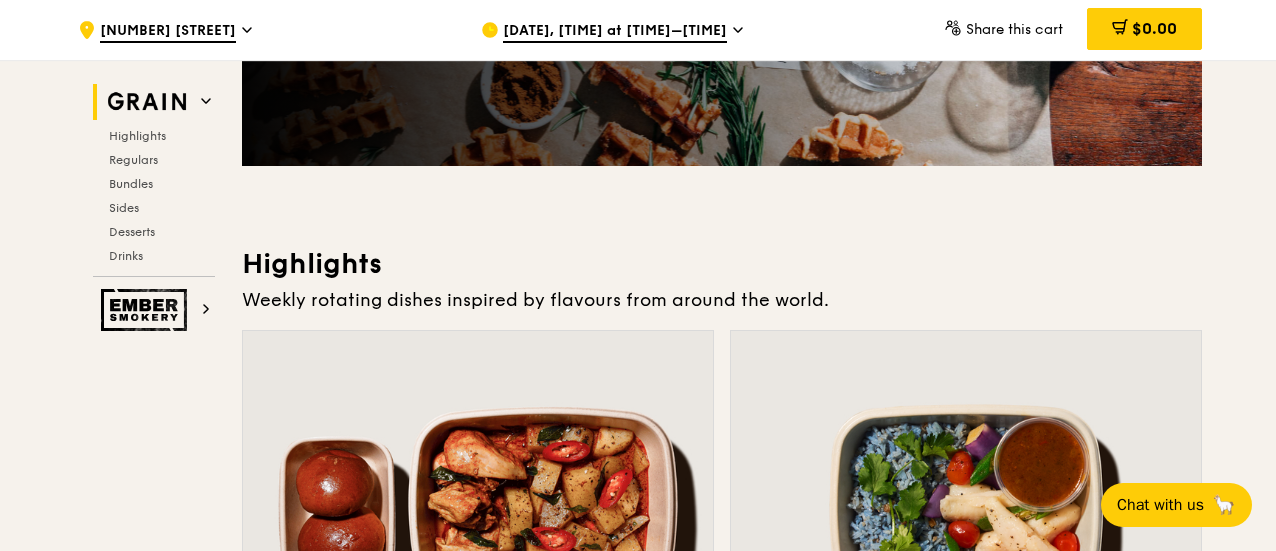 scroll, scrollTop: 0, scrollLeft: 0, axis: both 